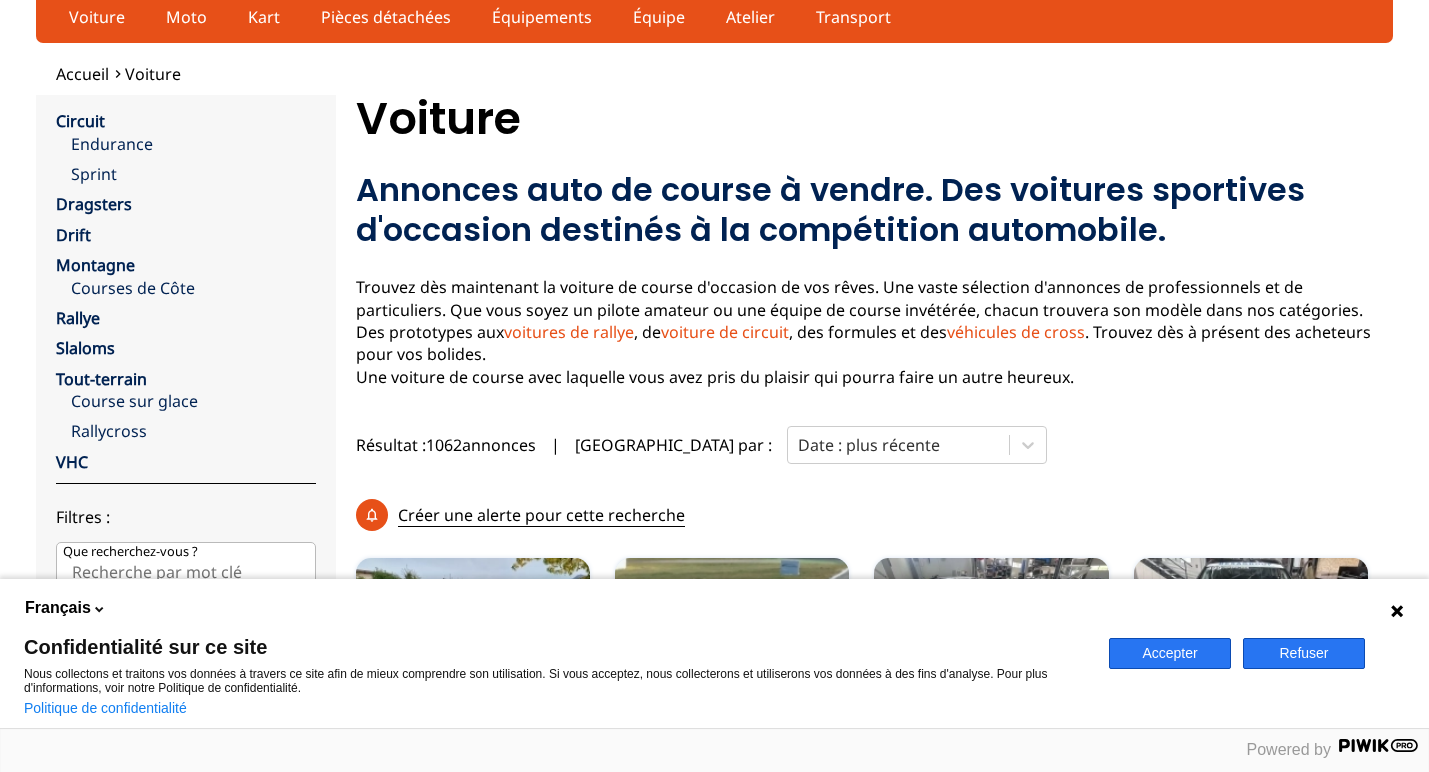 scroll, scrollTop: 300, scrollLeft: 0, axis: vertical 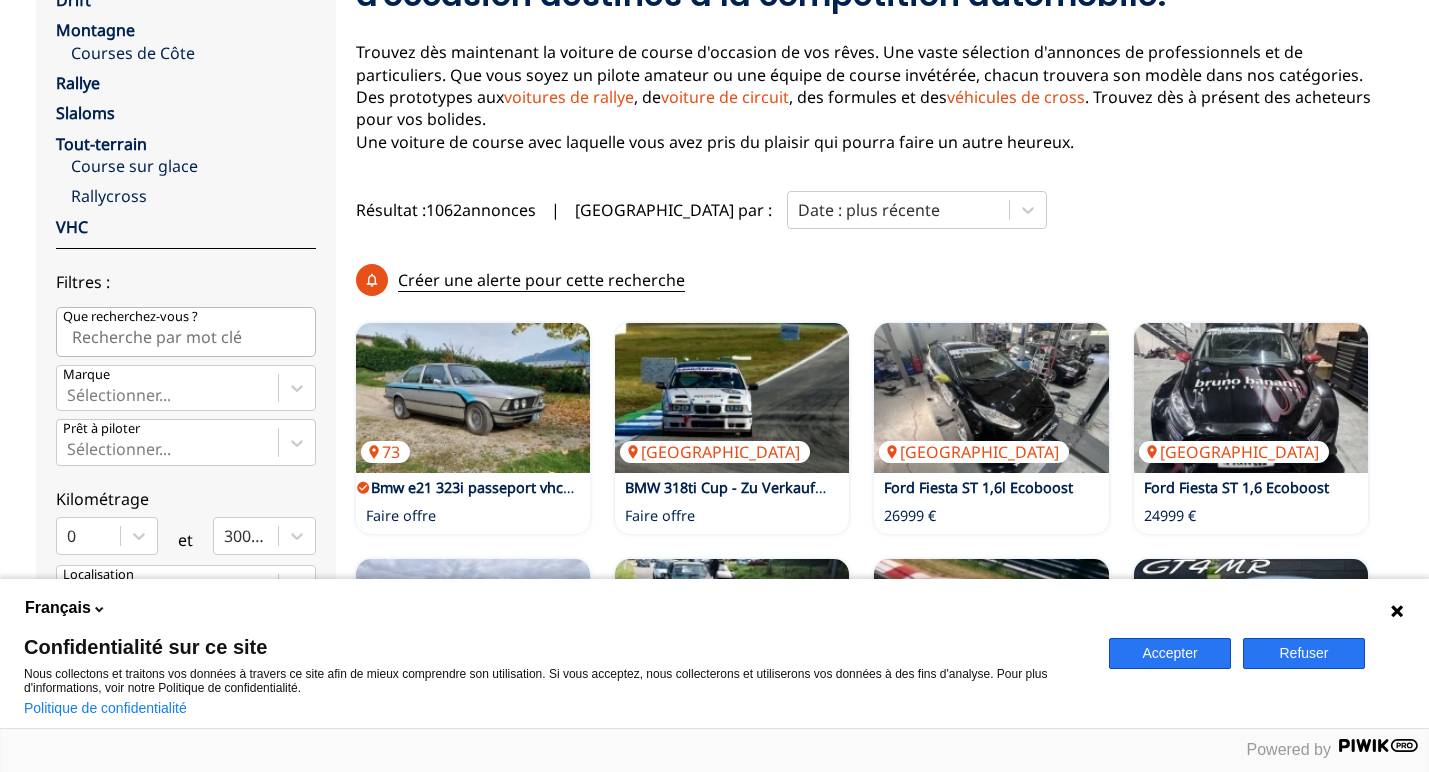 click on "Accepter" at bounding box center [1170, 653] 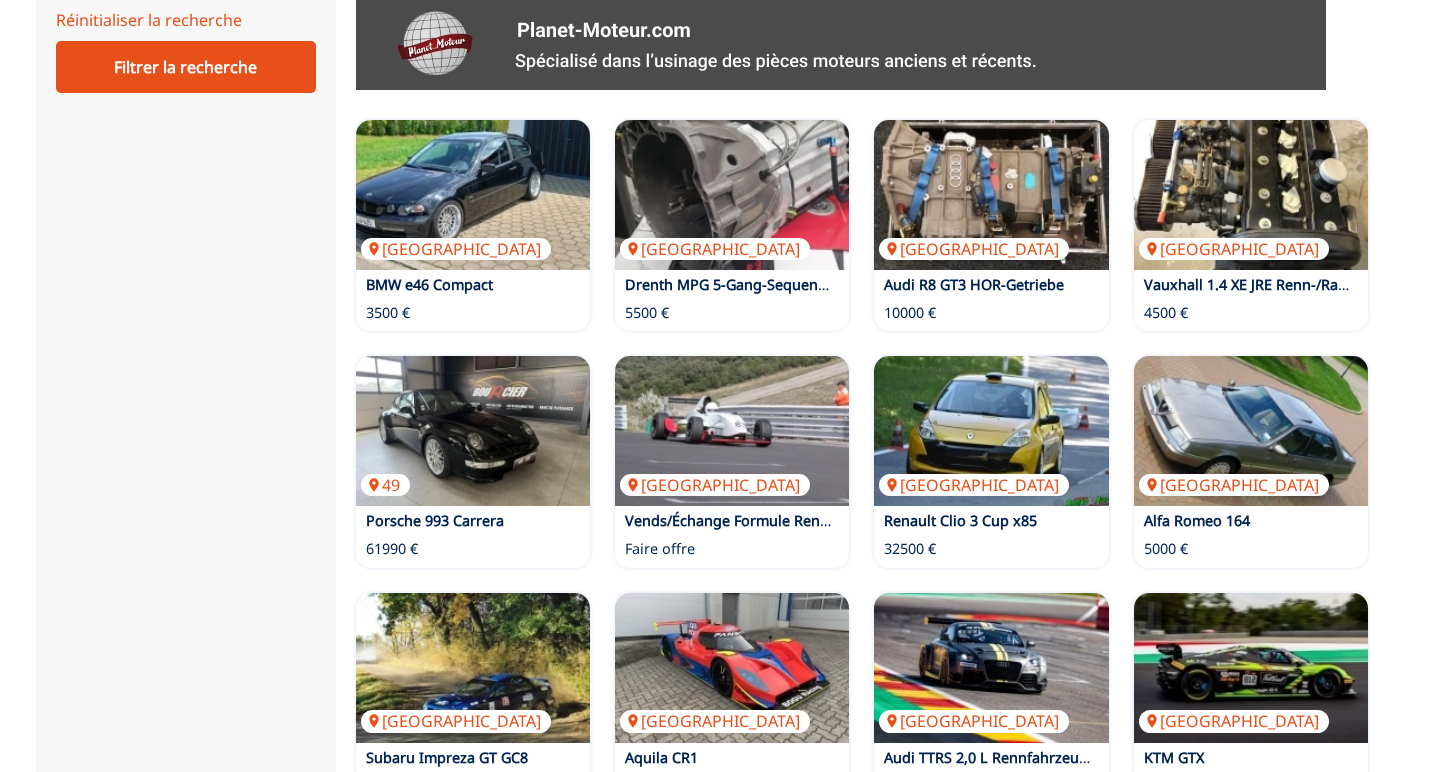 scroll, scrollTop: 1300, scrollLeft: 0, axis: vertical 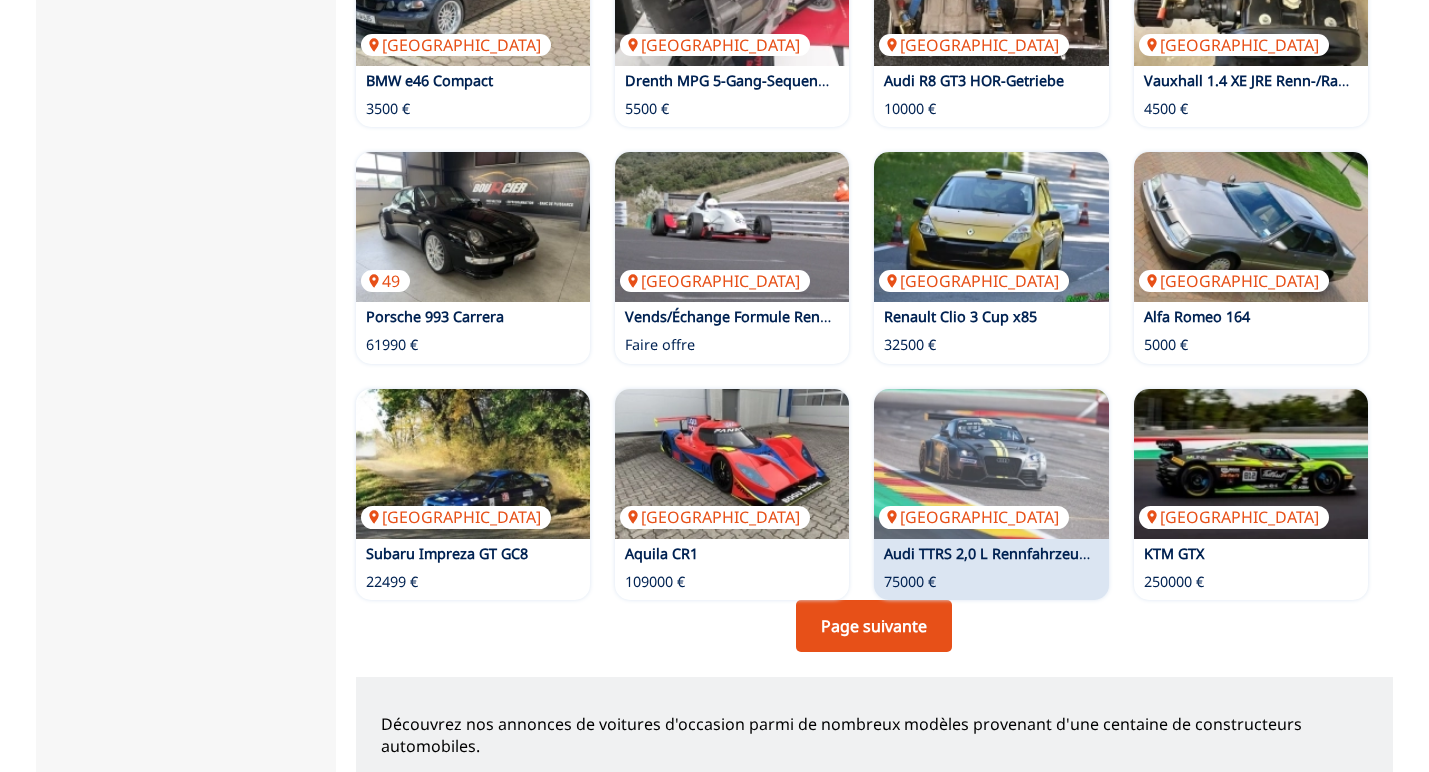 click on "Page suivante" at bounding box center [874, 626] 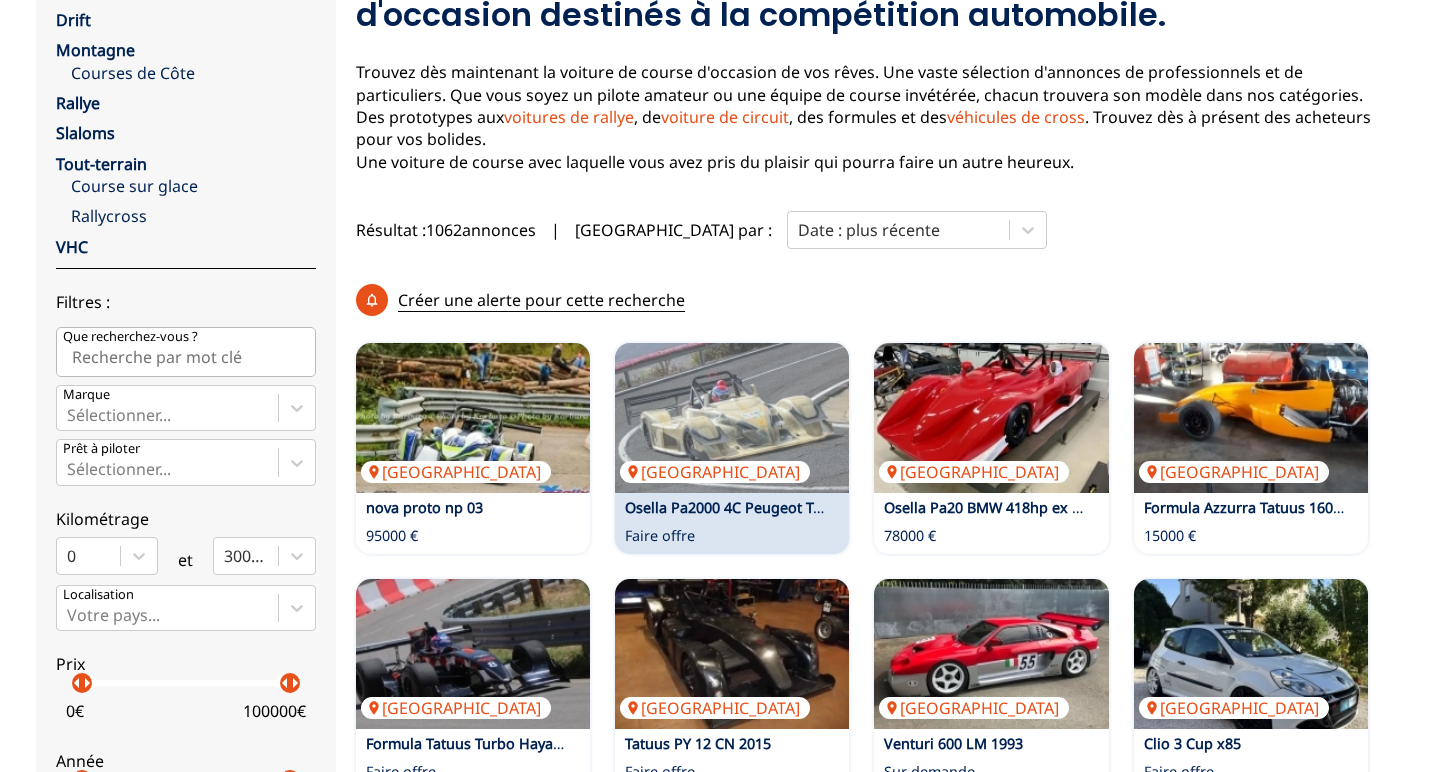 scroll, scrollTop: 300, scrollLeft: 0, axis: vertical 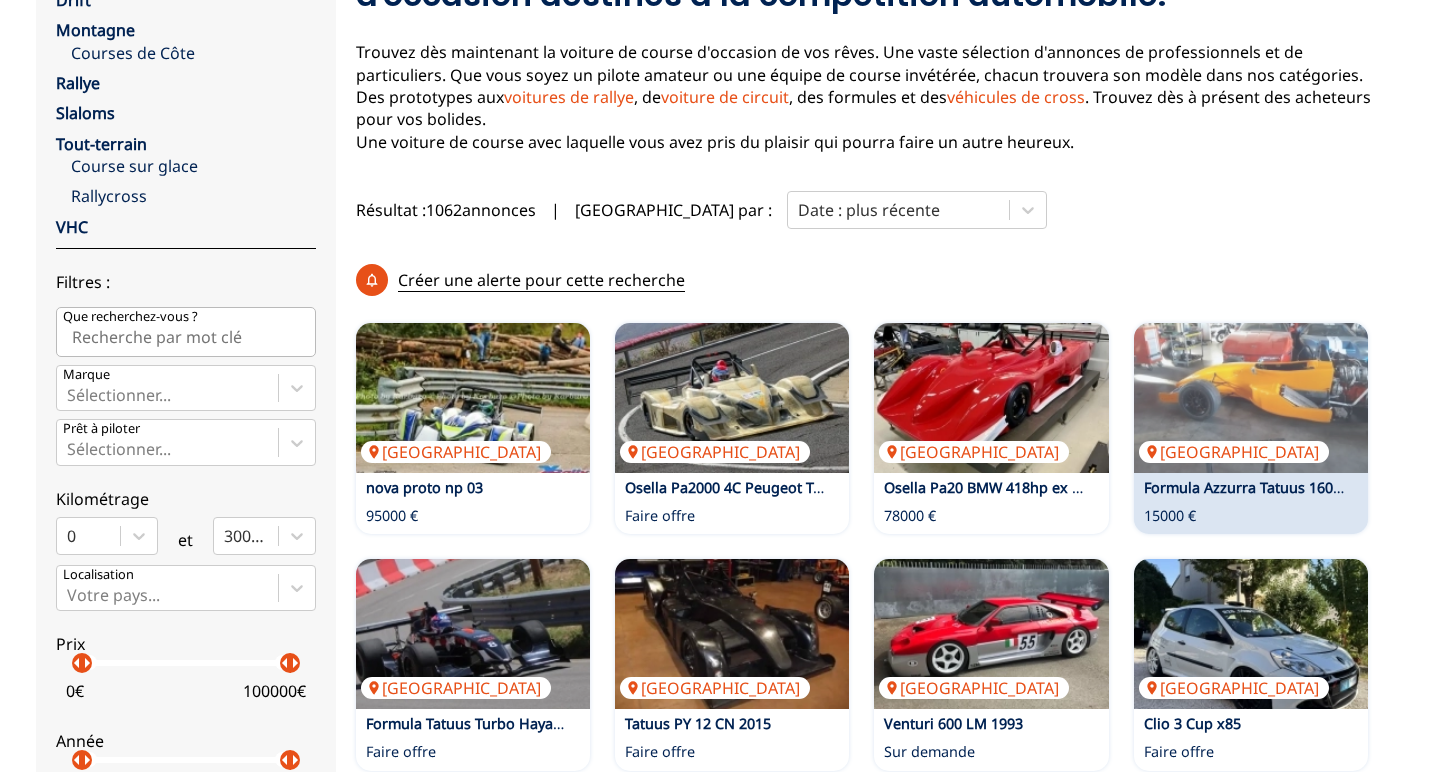 click on "Formula Azzurra Tatuus 1600cc 16v Fiat sequenzial Sadev" at bounding box center (1337, 487) 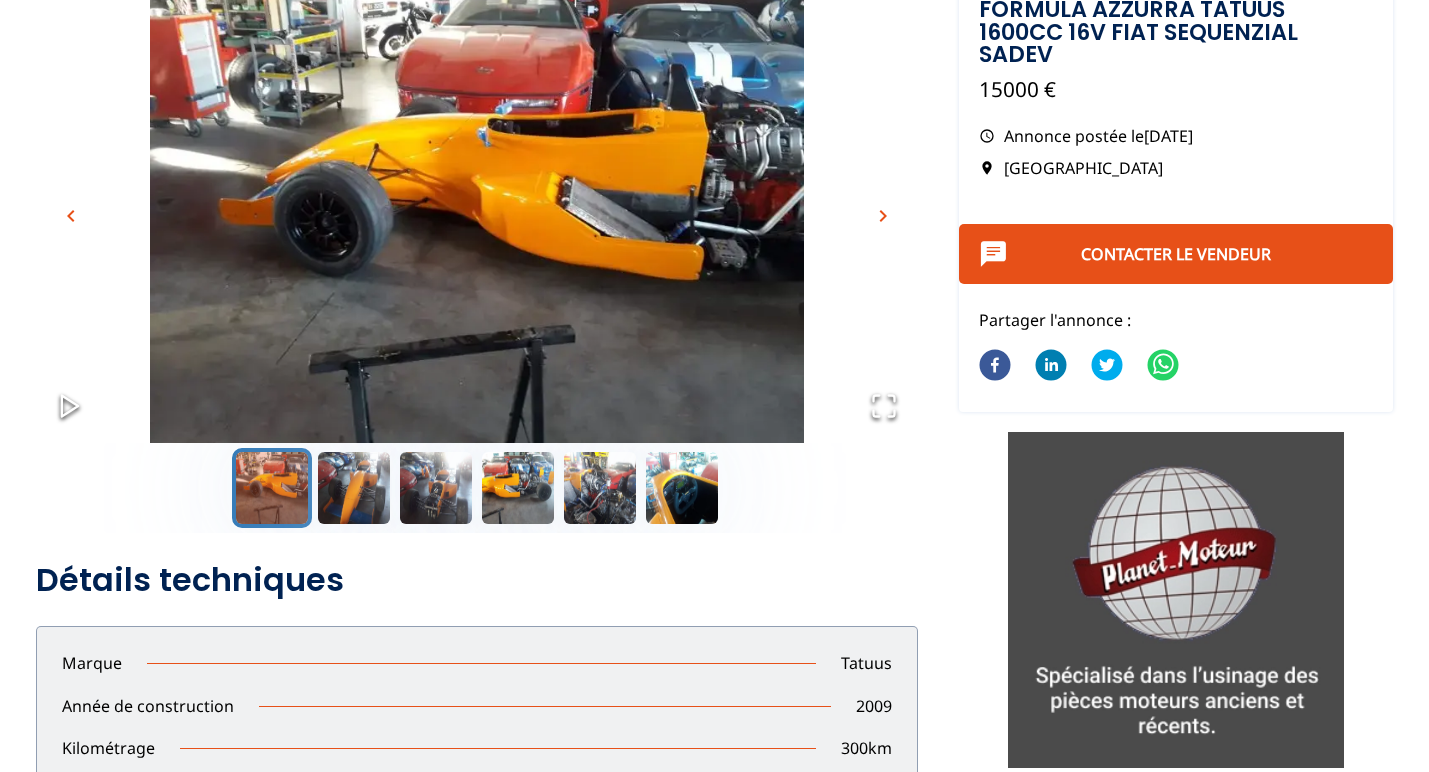 scroll, scrollTop: 200, scrollLeft: 0, axis: vertical 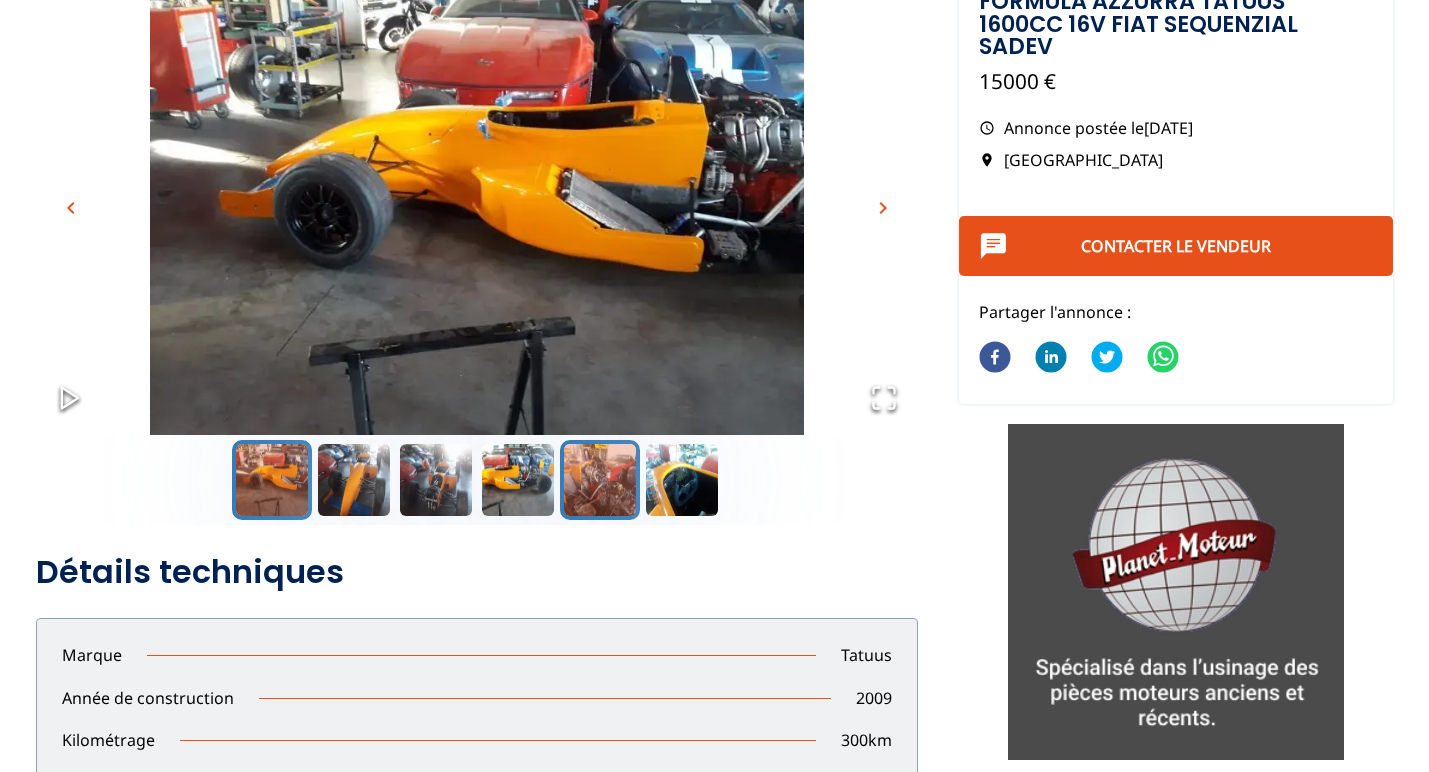 click at bounding box center [600, 480] 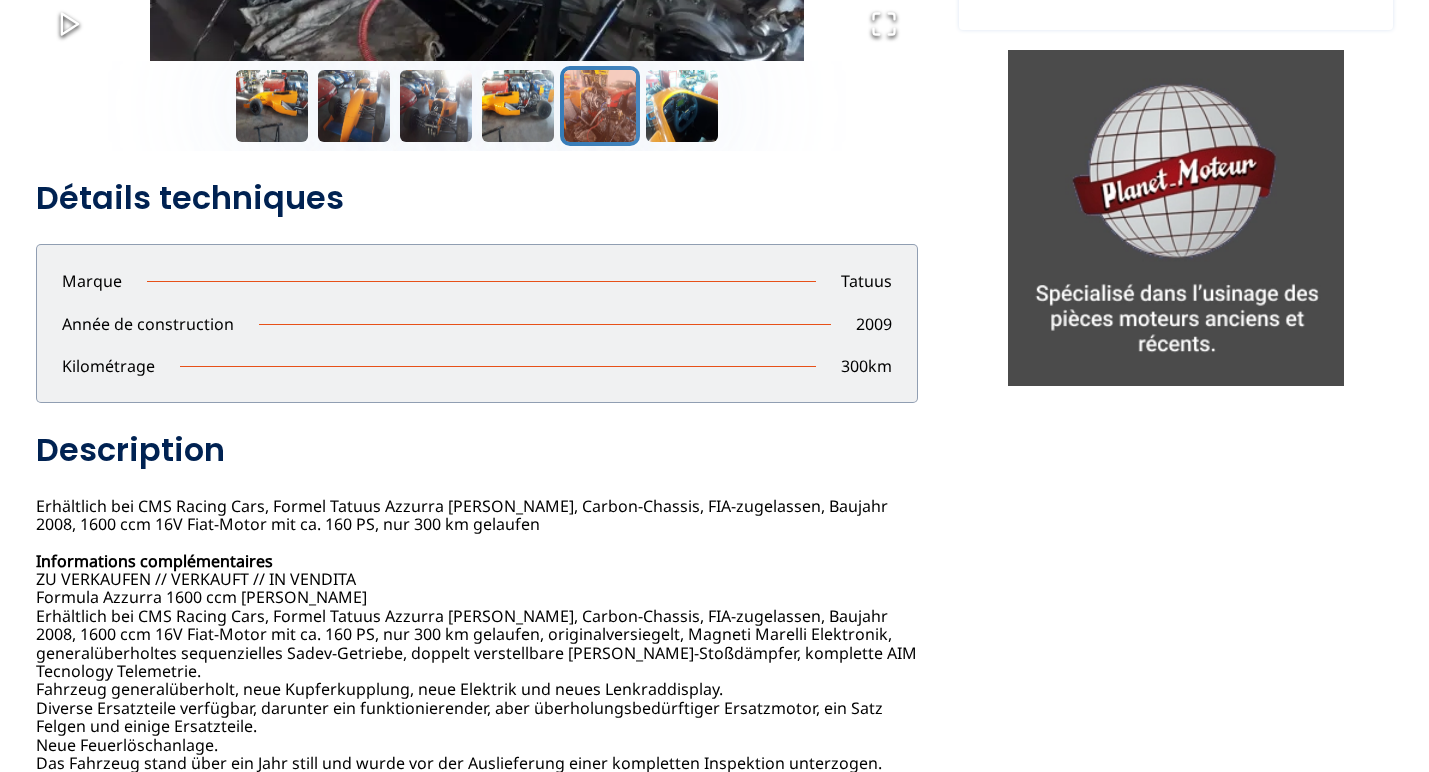 scroll, scrollTop: 600, scrollLeft: 0, axis: vertical 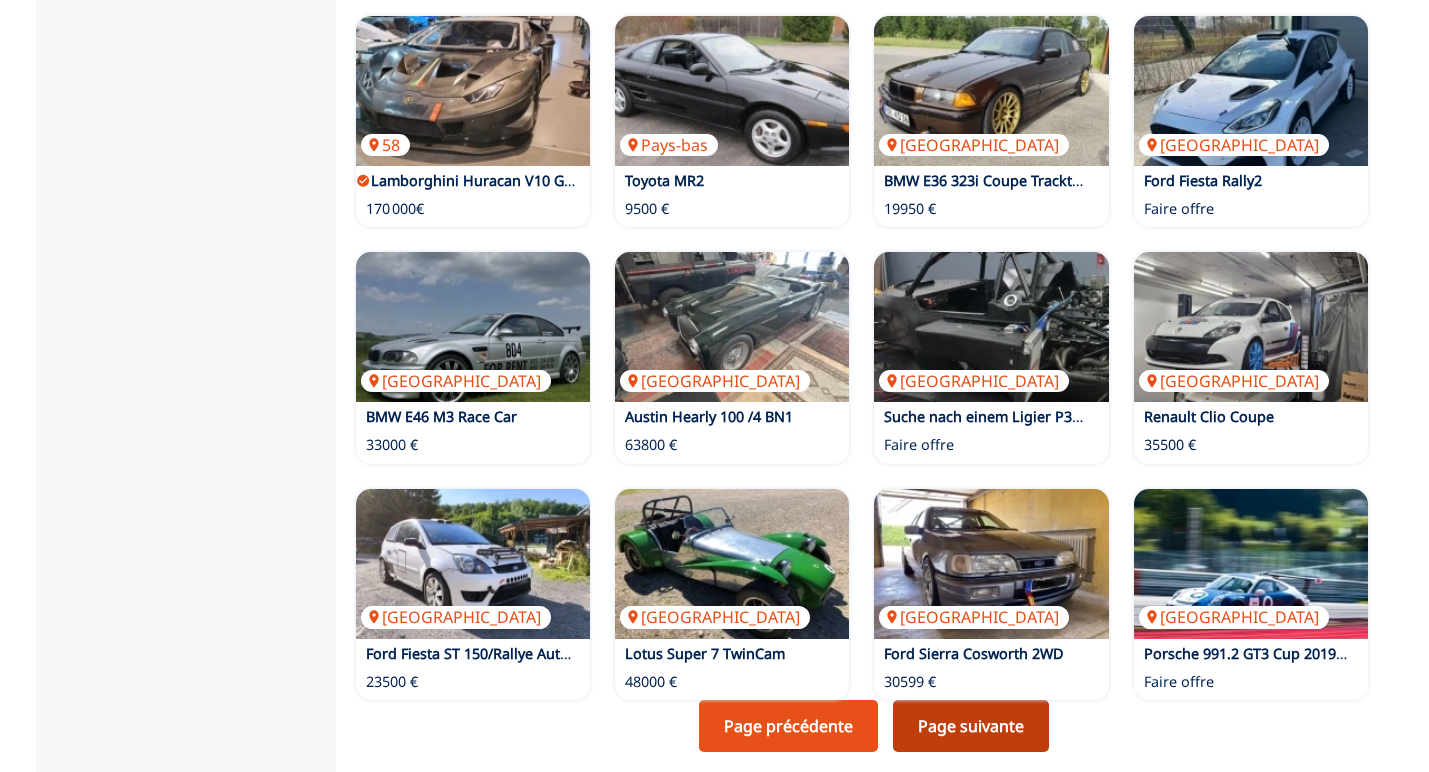 click on "Page suivante" at bounding box center (971, 726) 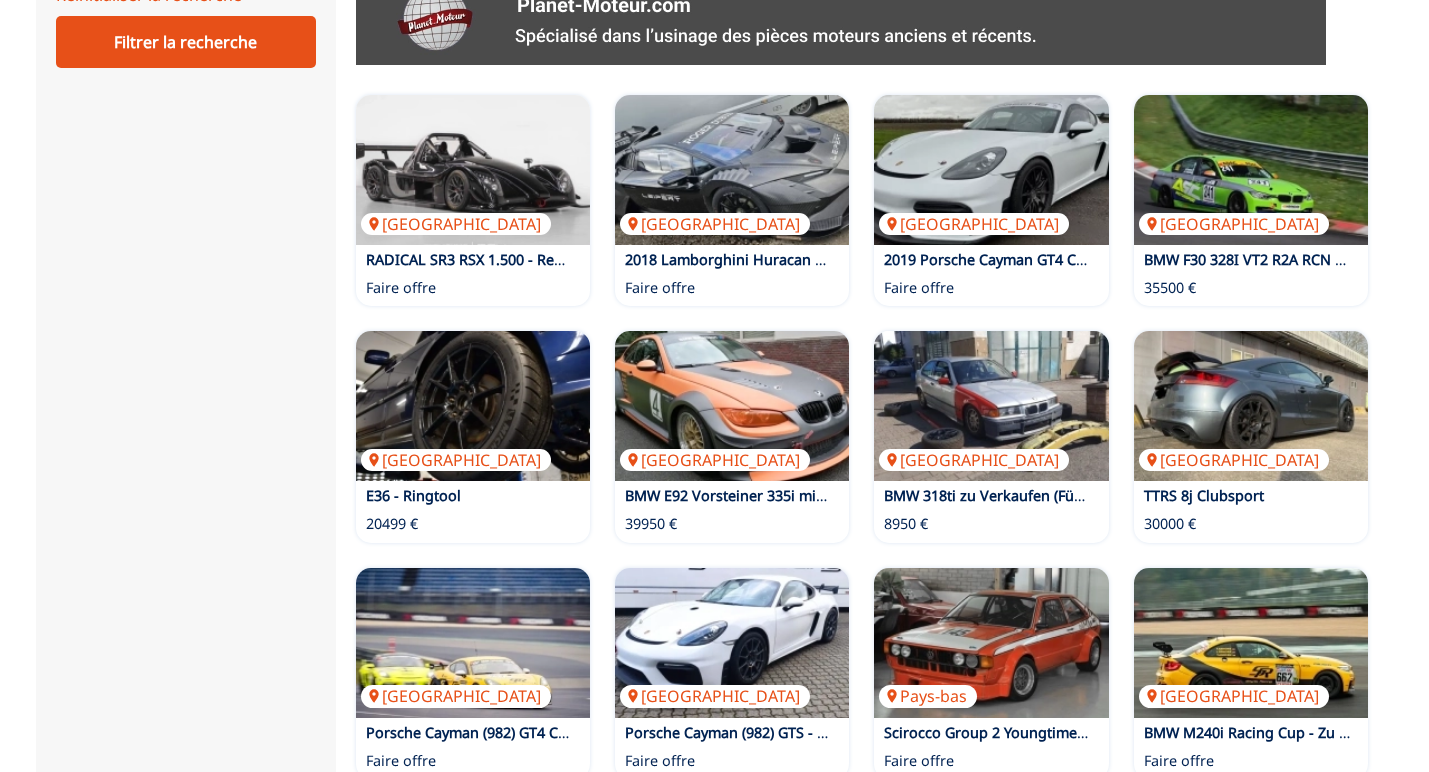 scroll, scrollTop: 1300, scrollLeft: 0, axis: vertical 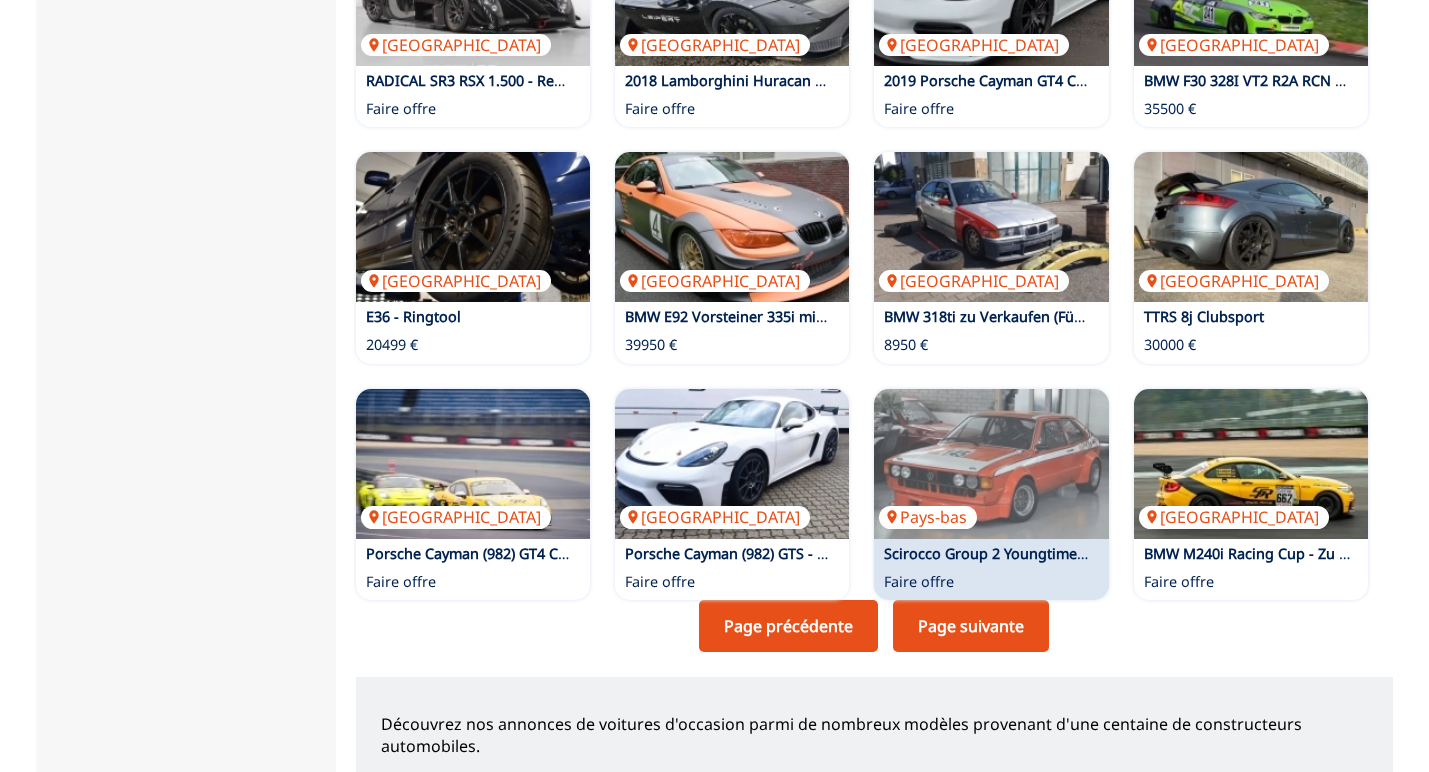 click on "Page suivante" at bounding box center [971, 626] 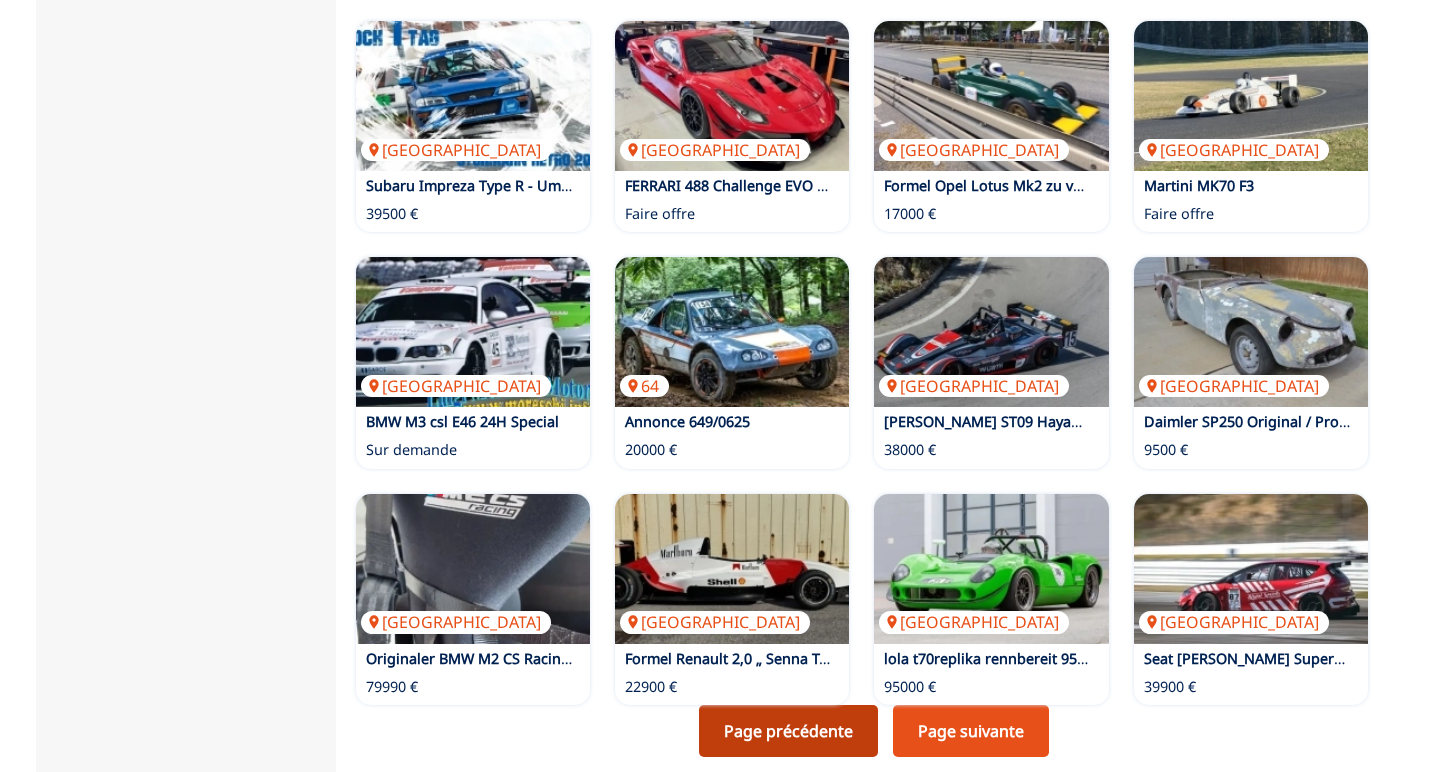 scroll, scrollTop: 1200, scrollLeft: 0, axis: vertical 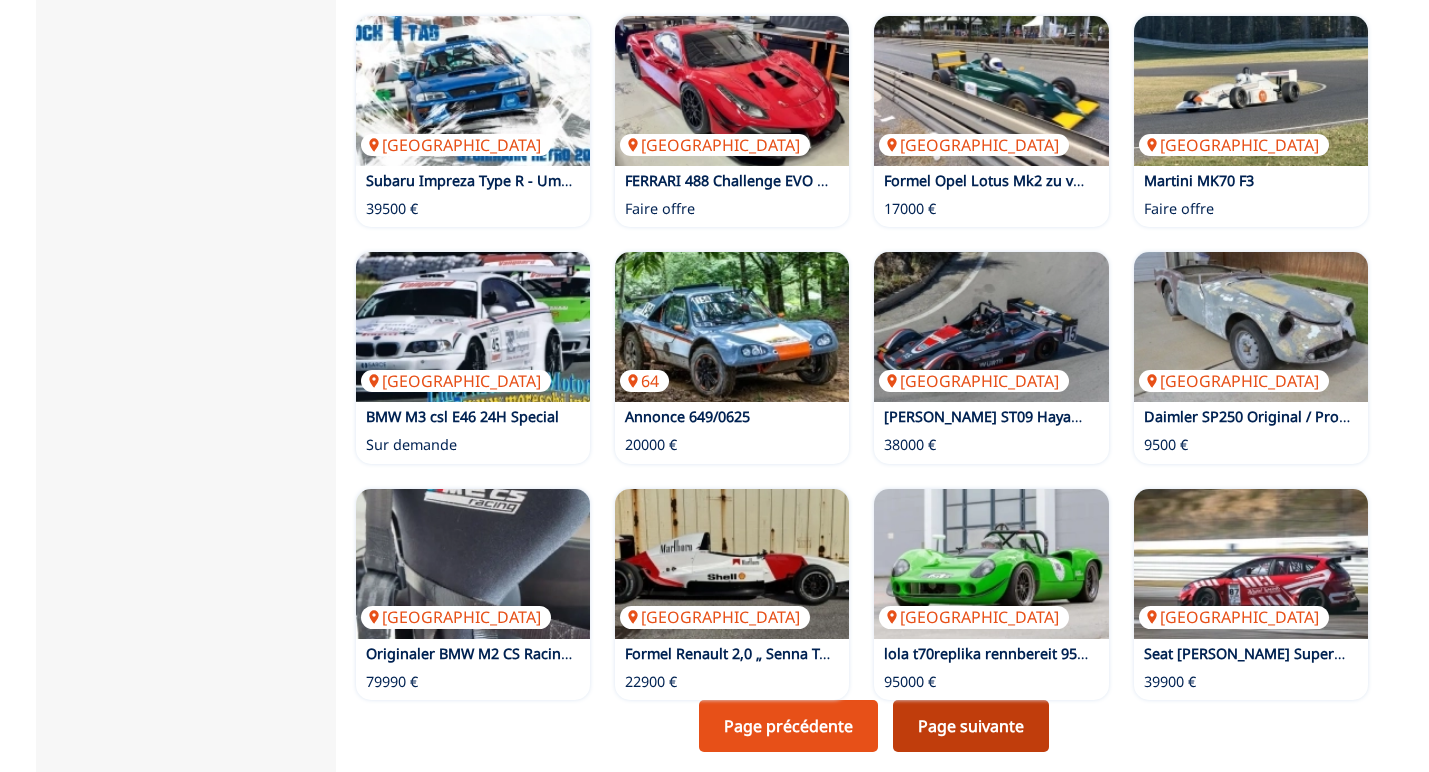 click on "Page suivante" at bounding box center [971, 726] 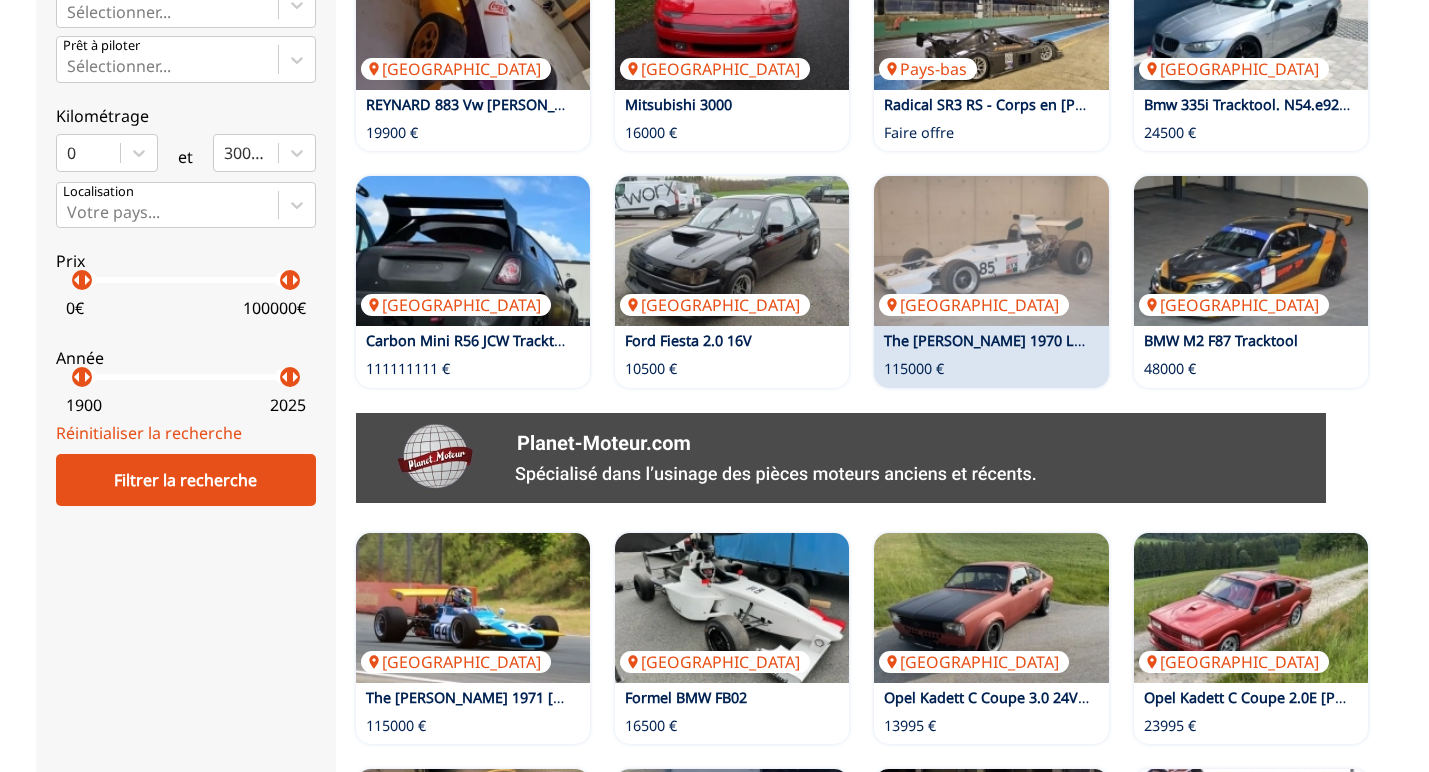 scroll, scrollTop: 700, scrollLeft: 0, axis: vertical 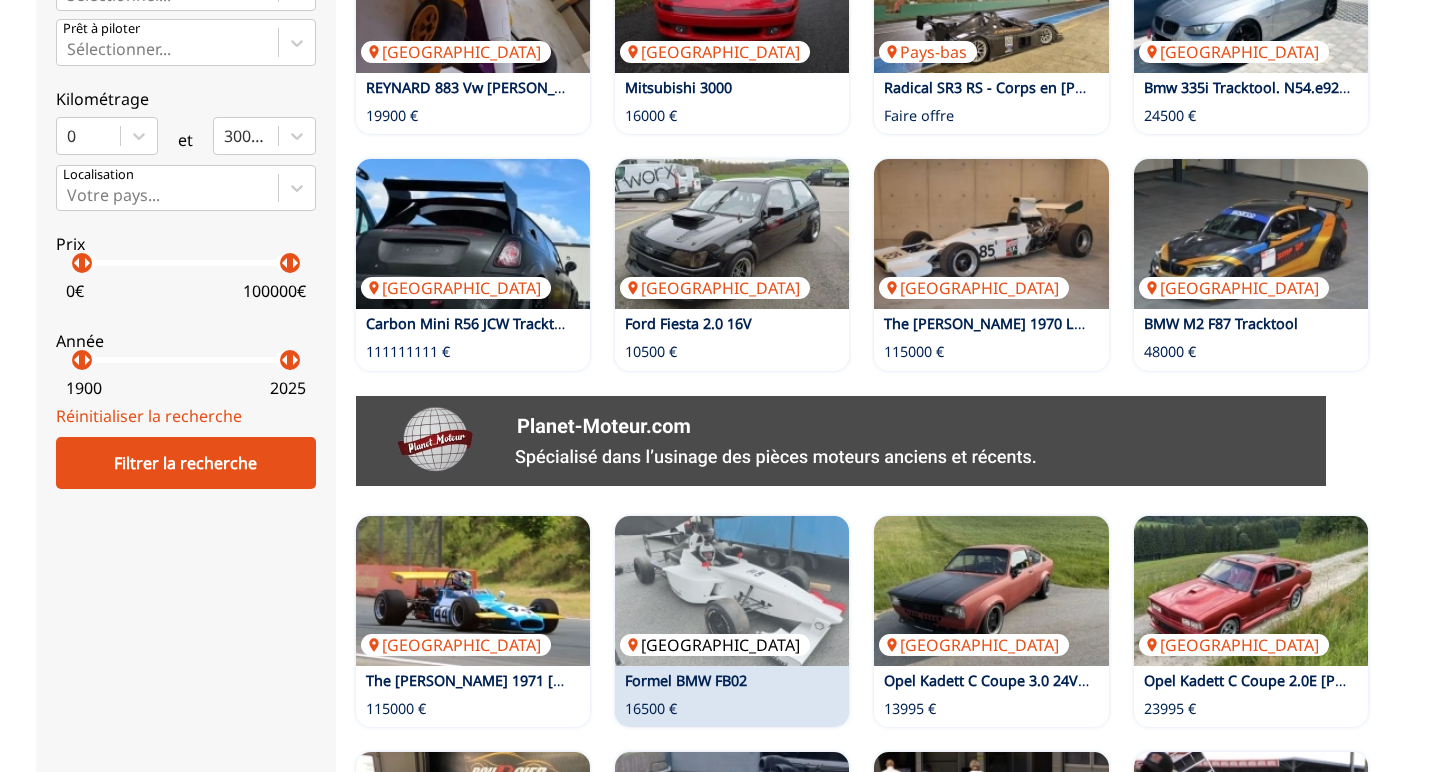 click at bounding box center [732, 591] 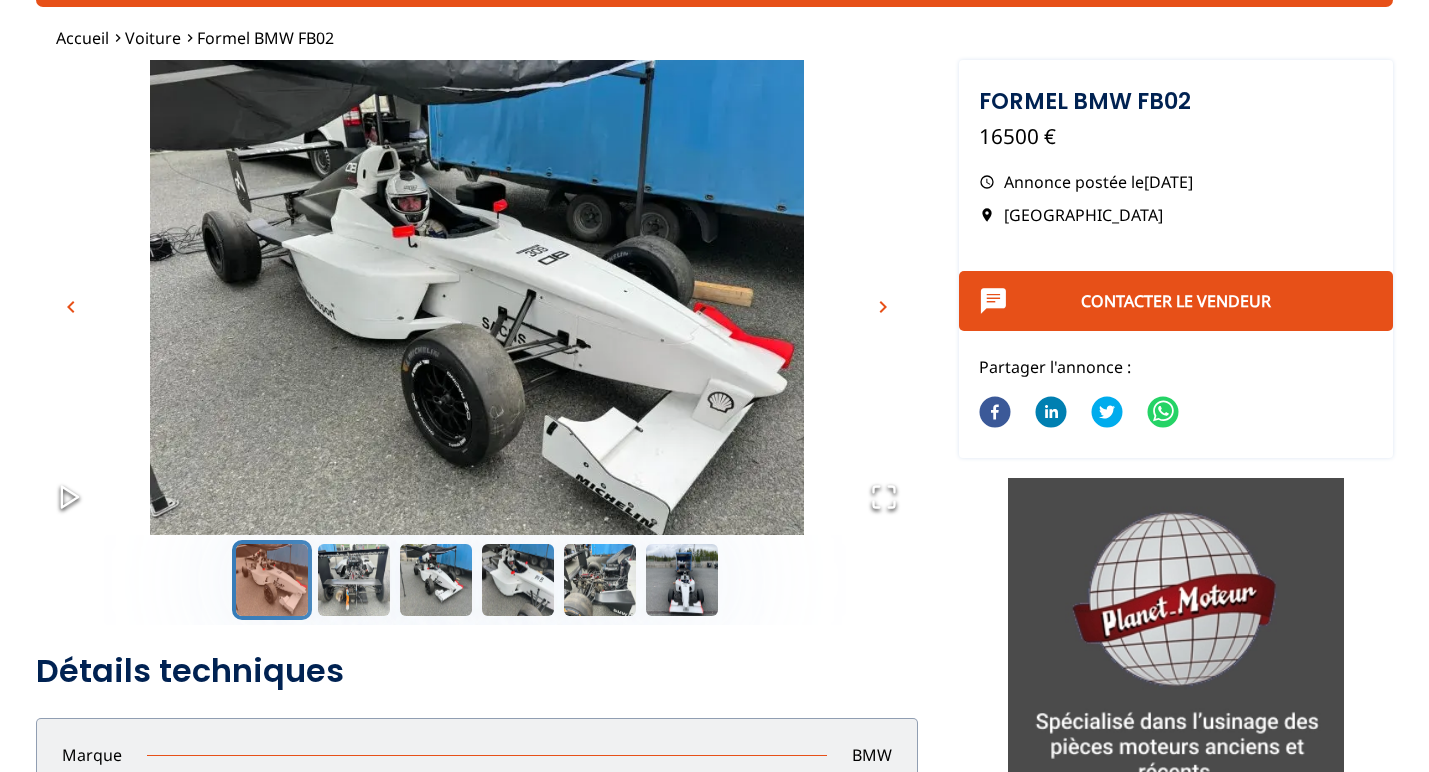 scroll, scrollTop: 100, scrollLeft: 0, axis: vertical 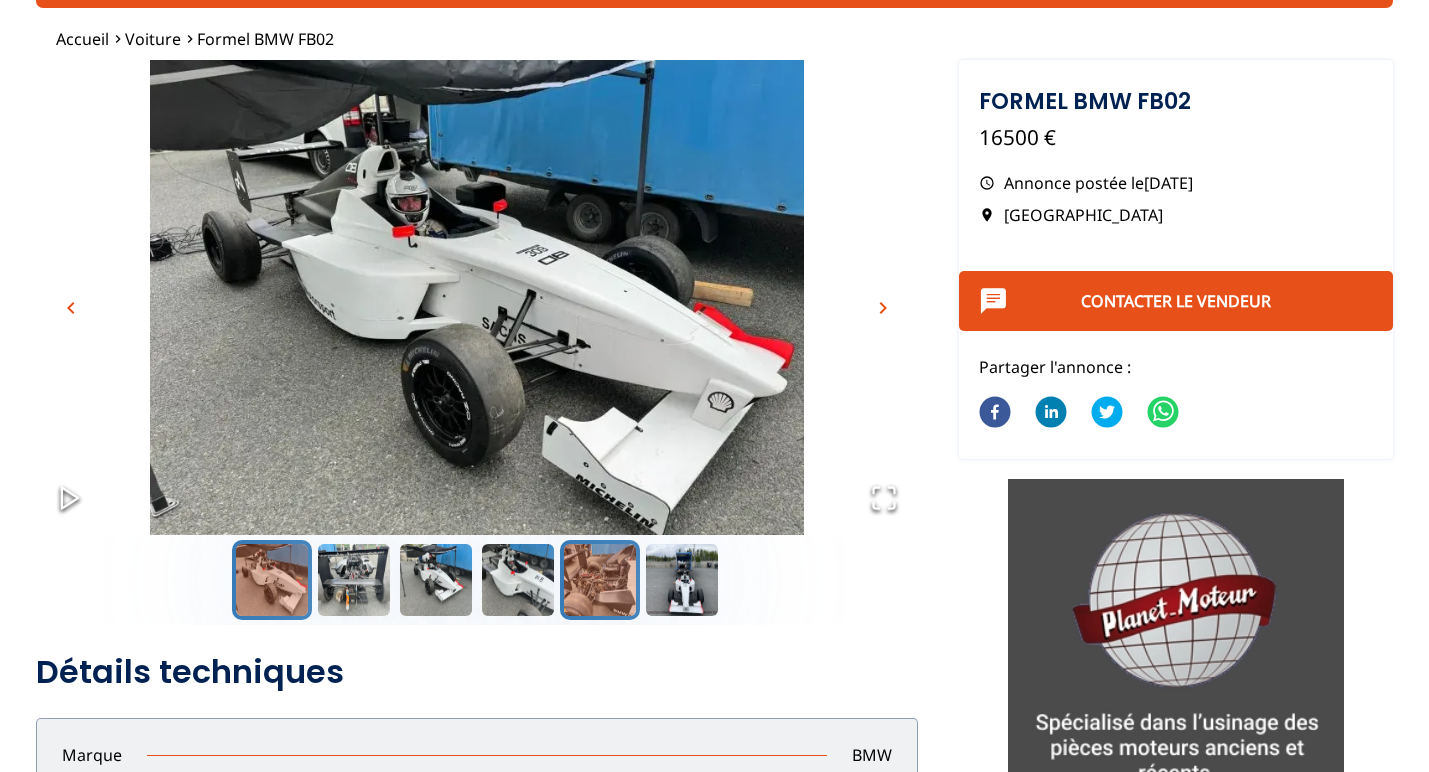 click at bounding box center (600, 580) 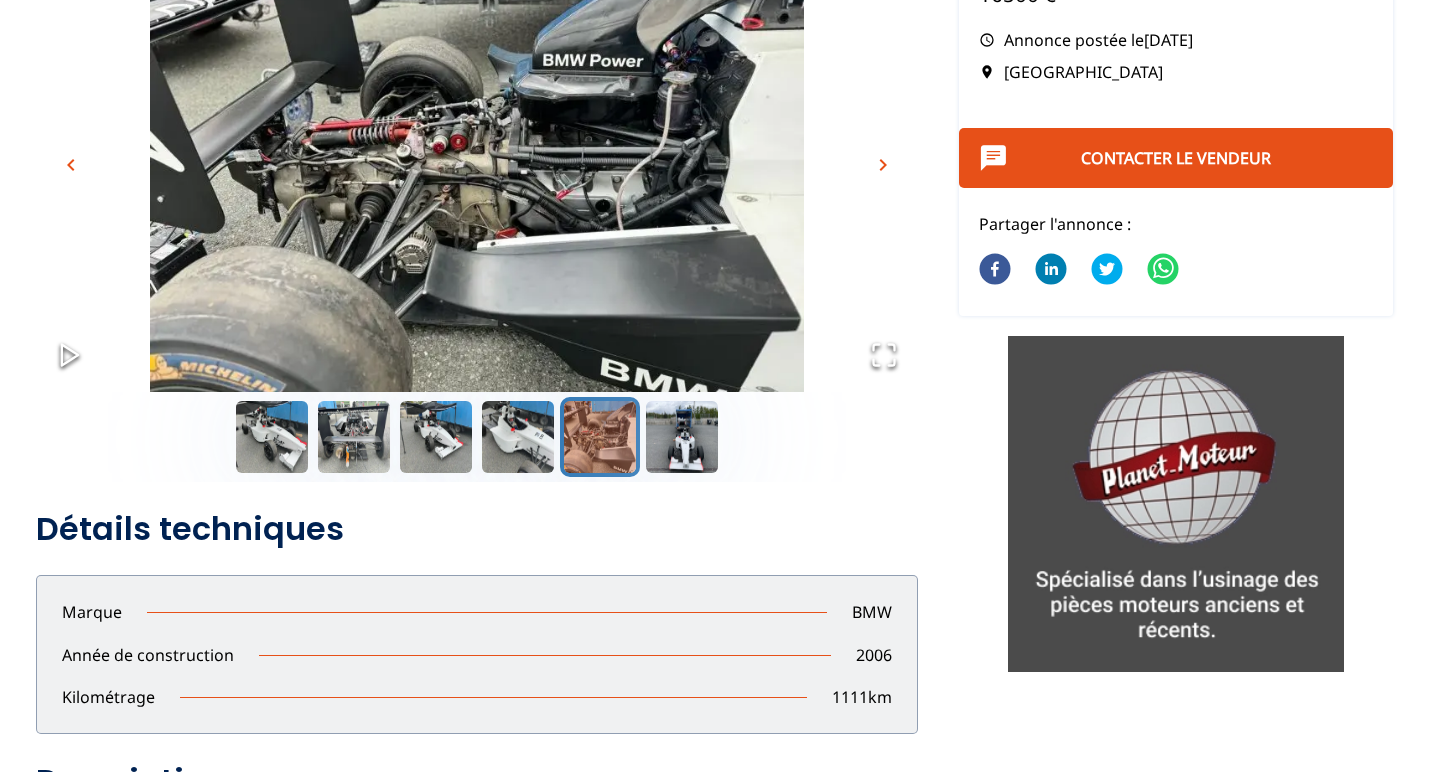 scroll, scrollTop: 0, scrollLeft: 0, axis: both 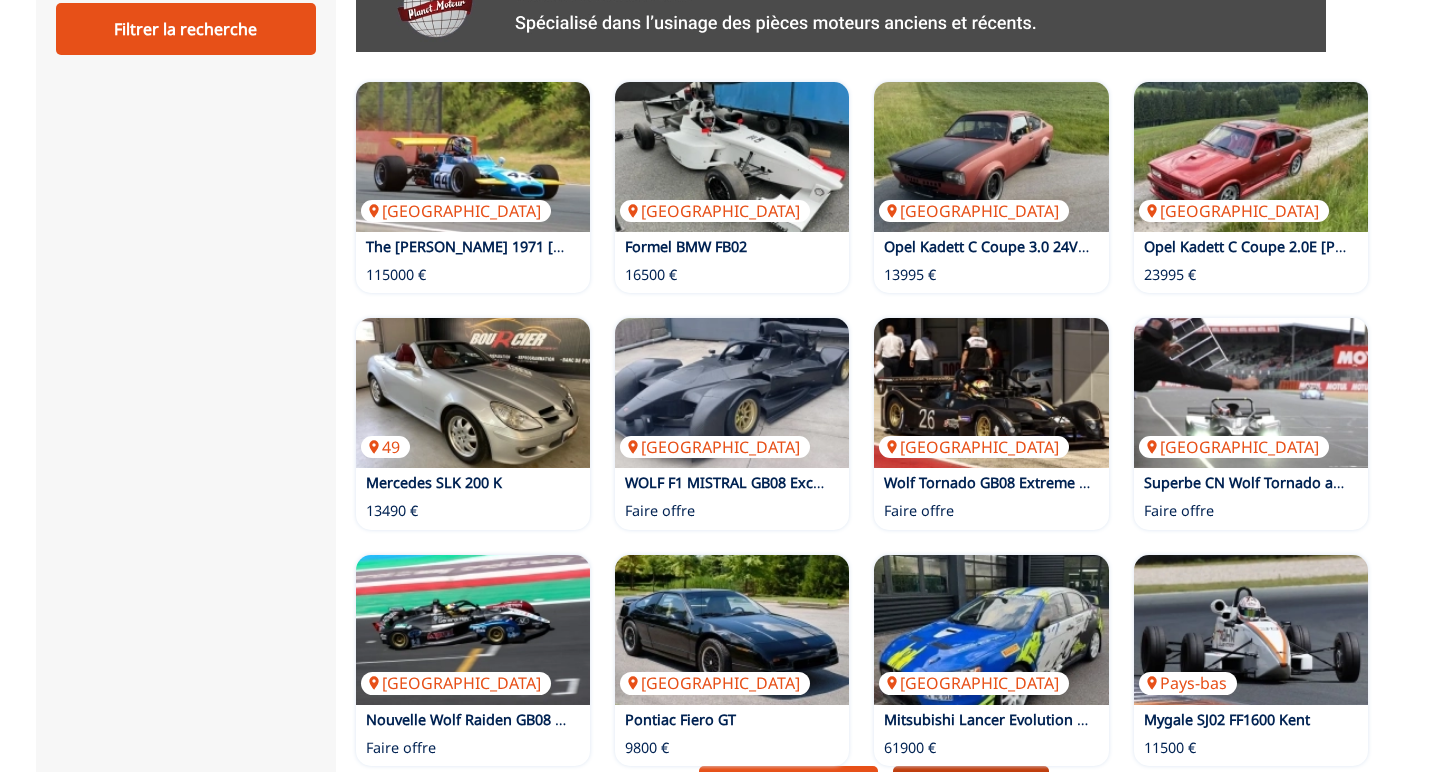 click on "Page suivante" at bounding box center (971, 792) 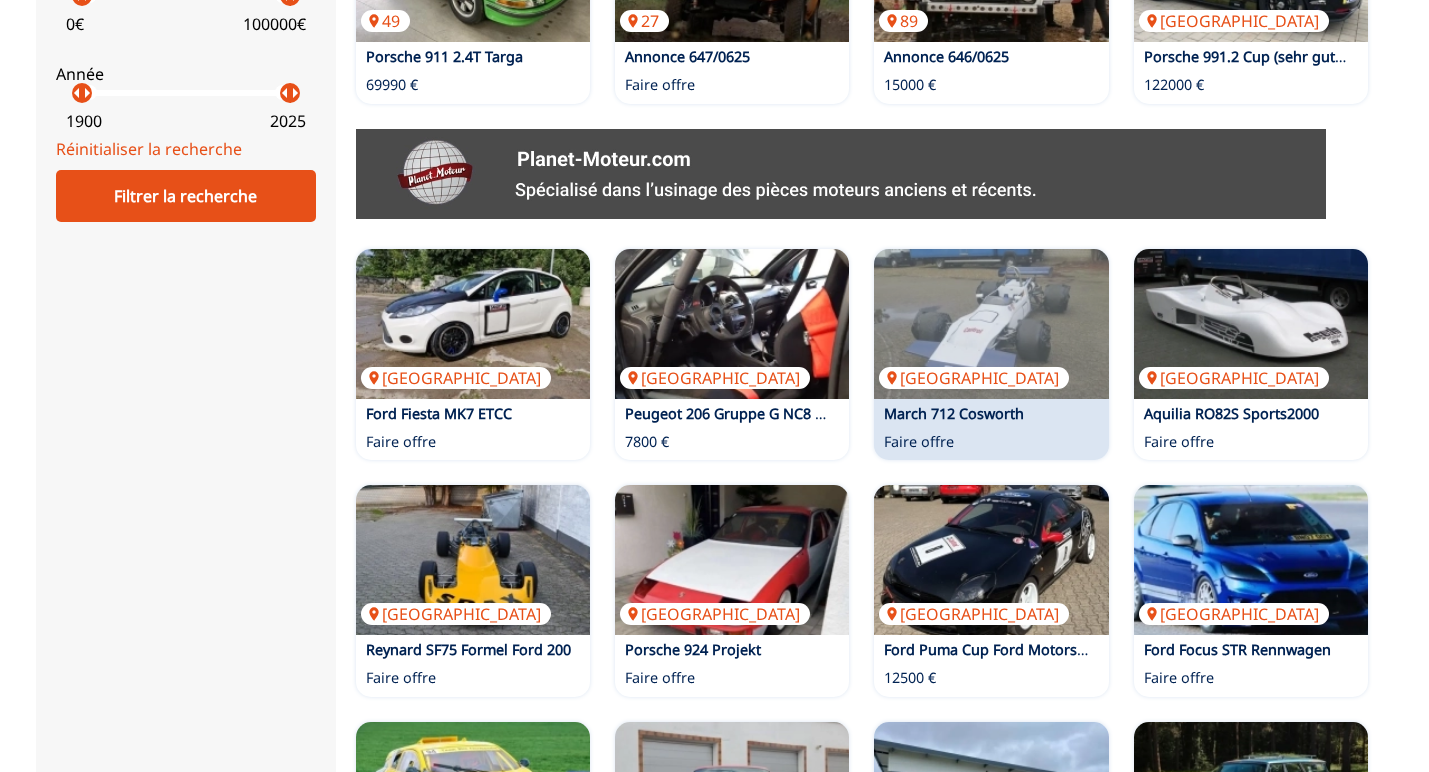scroll, scrollTop: 1000, scrollLeft: 0, axis: vertical 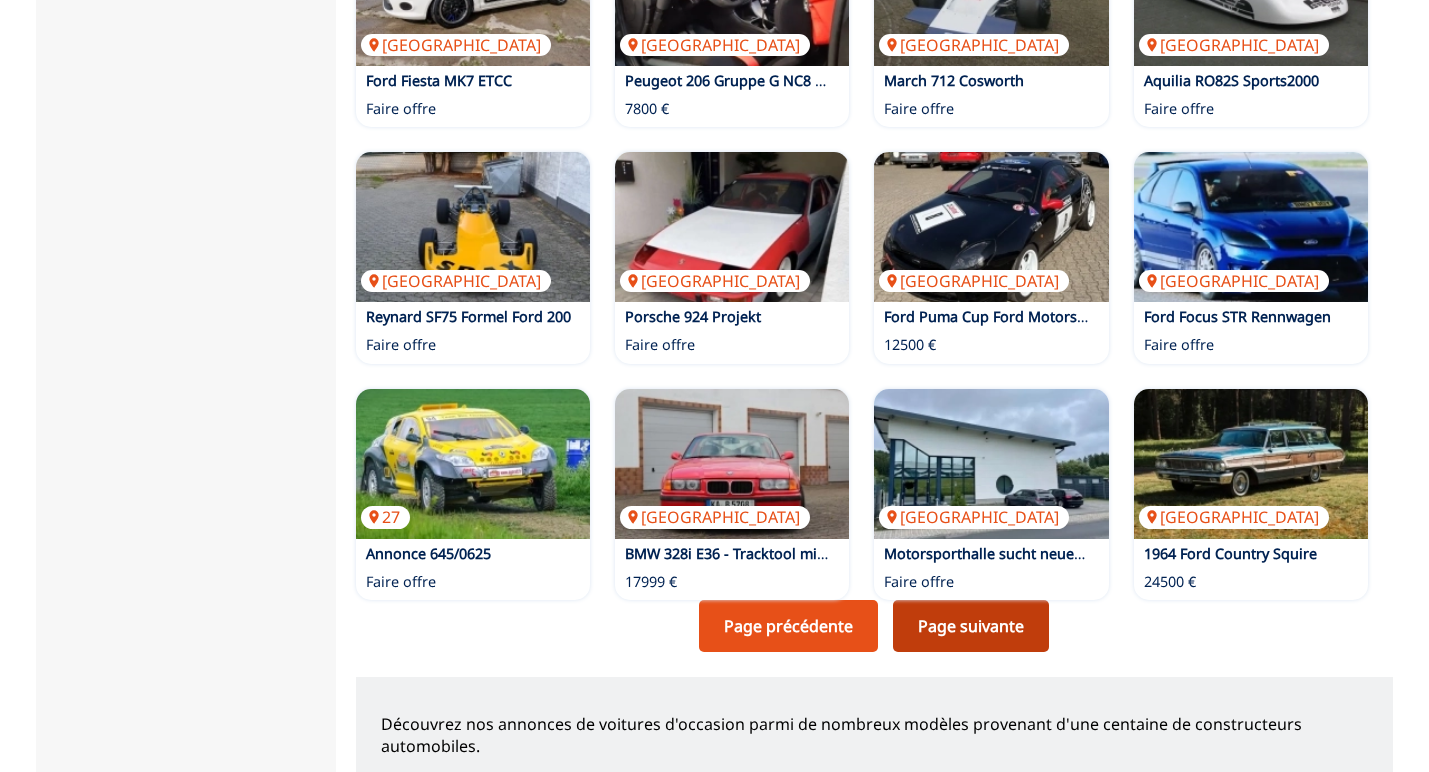 click on "Page suivante" at bounding box center [971, 626] 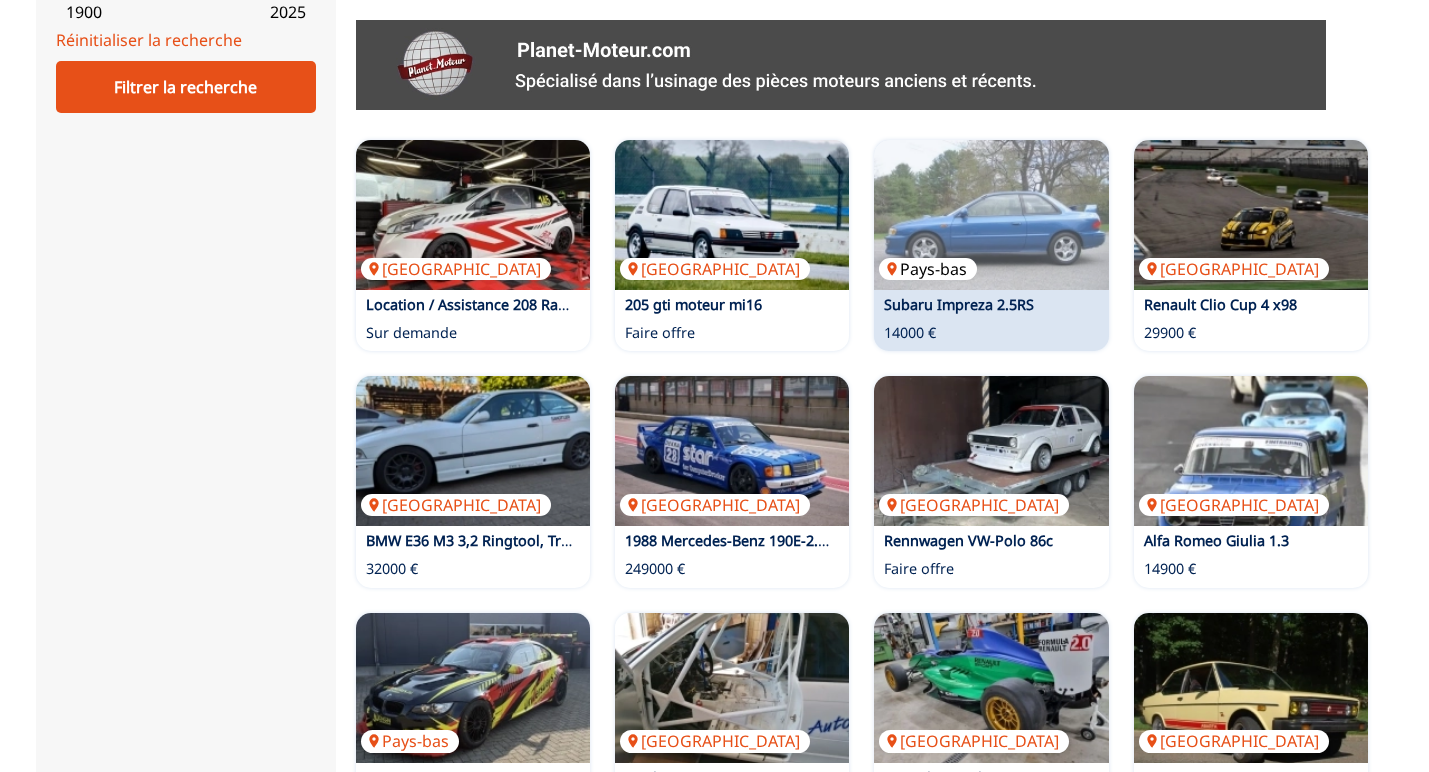 scroll, scrollTop: 1100, scrollLeft: 0, axis: vertical 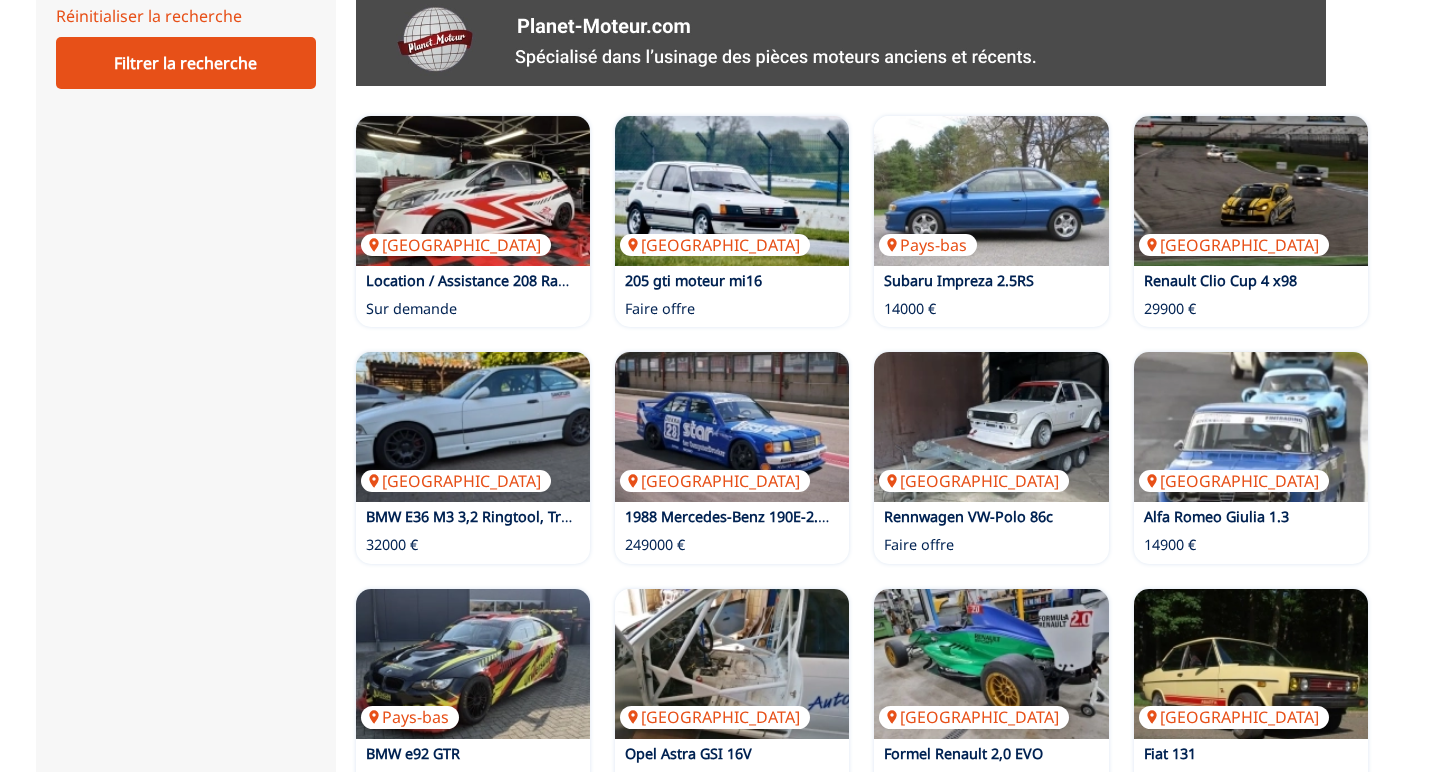 click on "Page suivante" at bounding box center (971, 826) 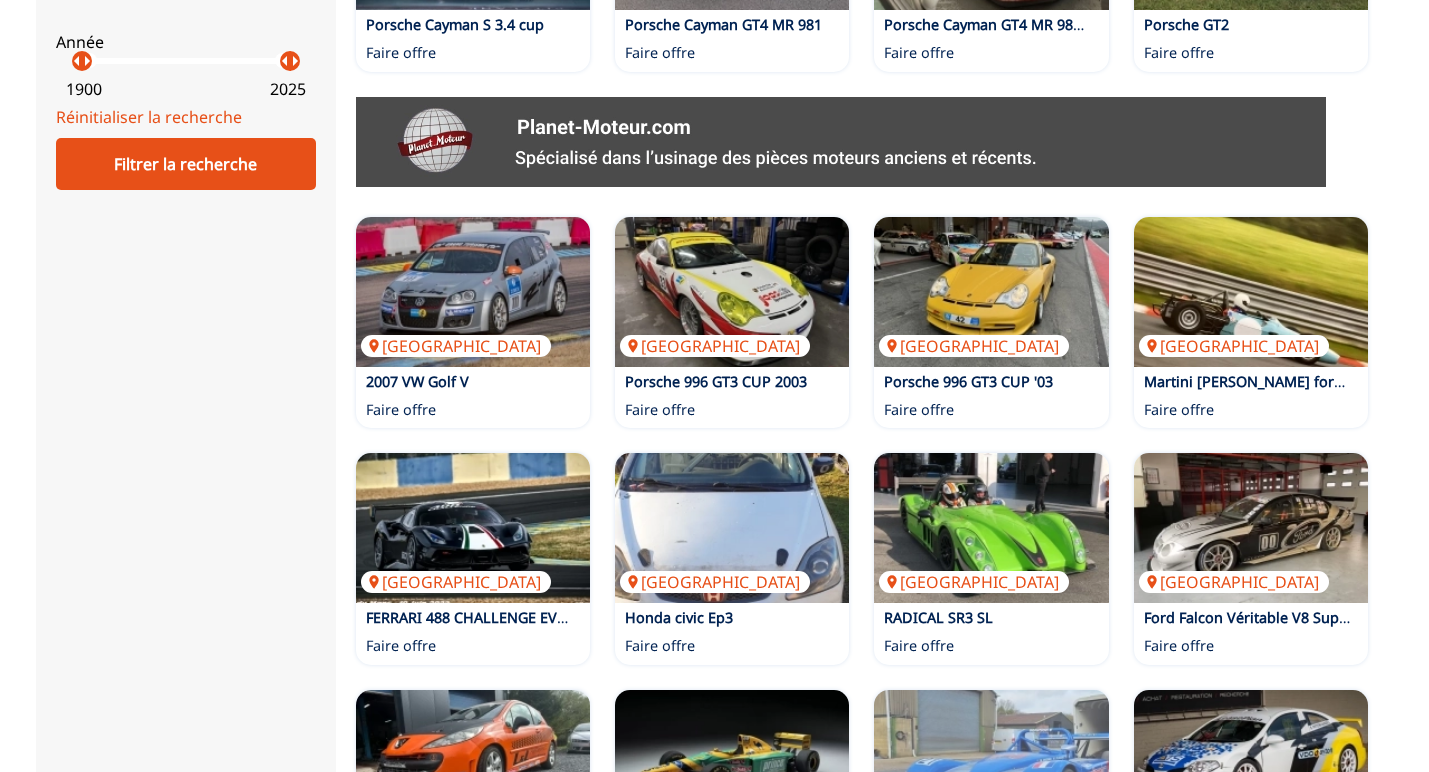scroll, scrollTop: 1000, scrollLeft: 0, axis: vertical 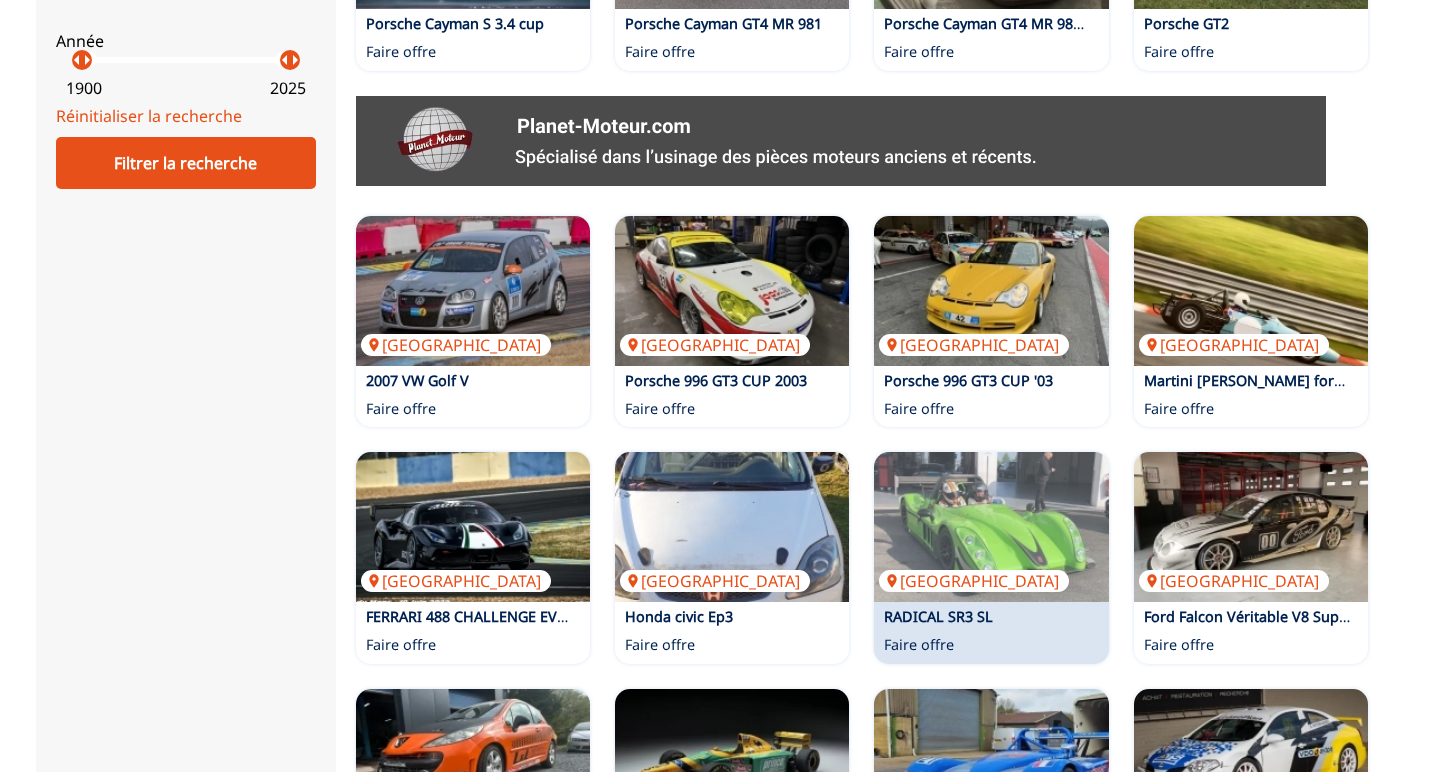 click on "RADICAL SR3 SL" at bounding box center [987, 617] 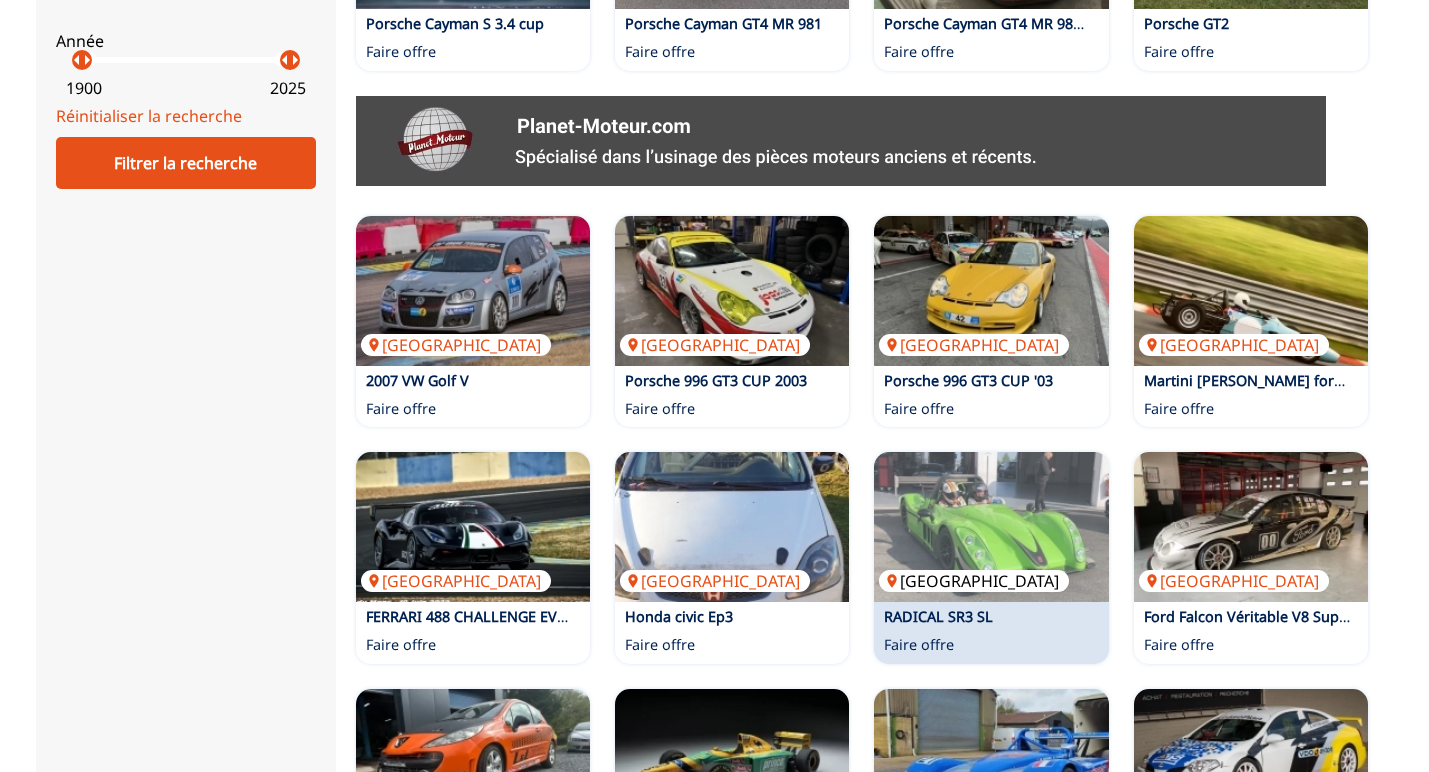 click on "[GEOGRAPHIC_DATA]" at bounding box center (991, 527) 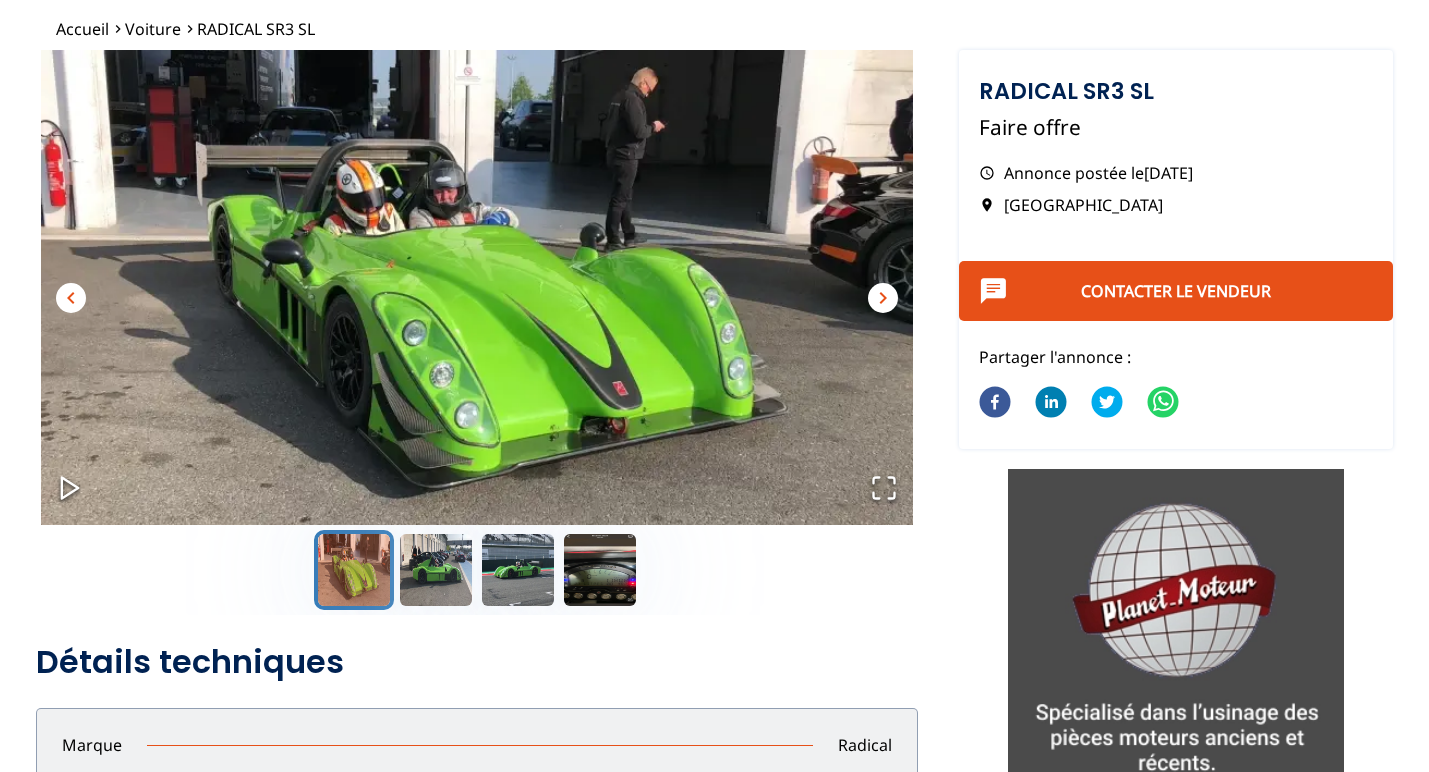 scroll, scrollTop: 101, scrollLeft: 0, axis: vertical 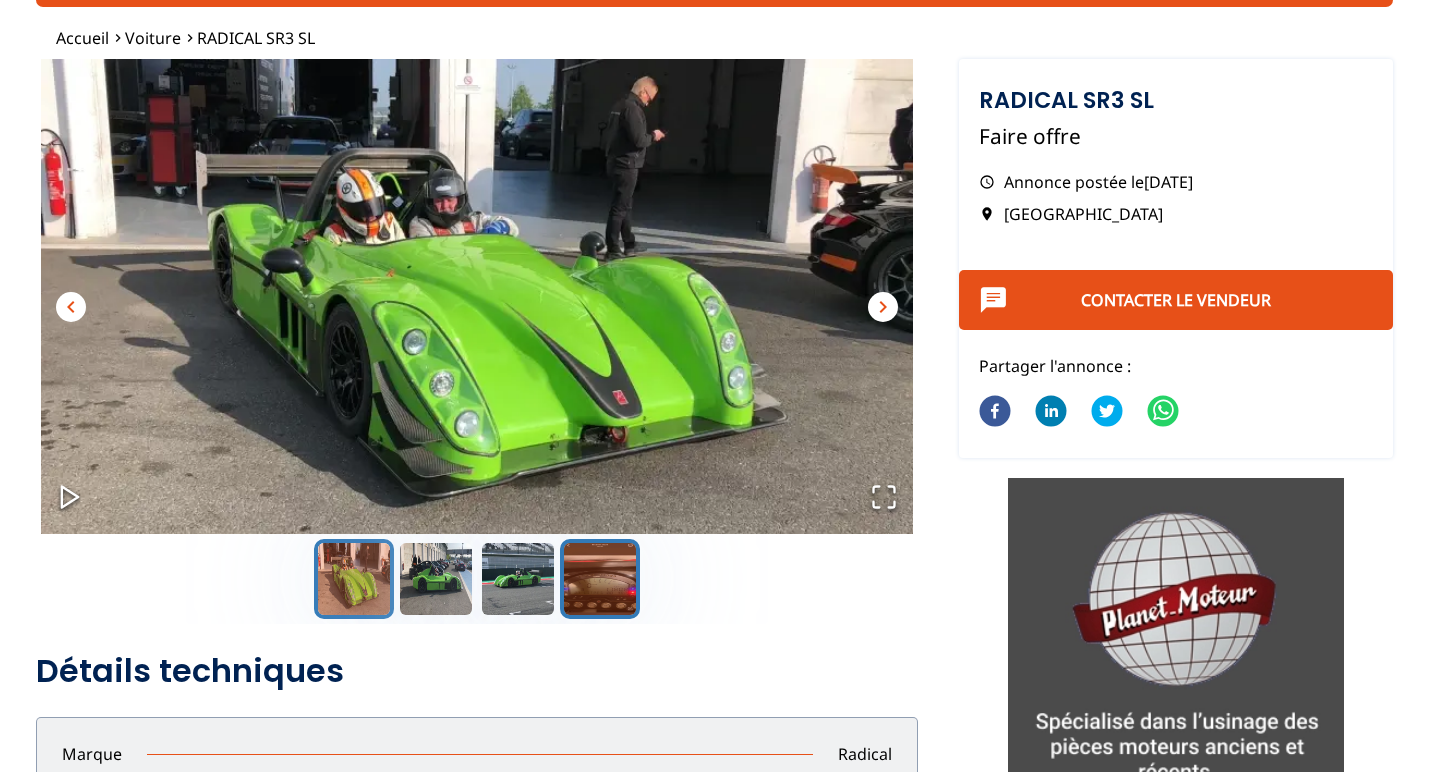 click at bounding box center [600, 579] 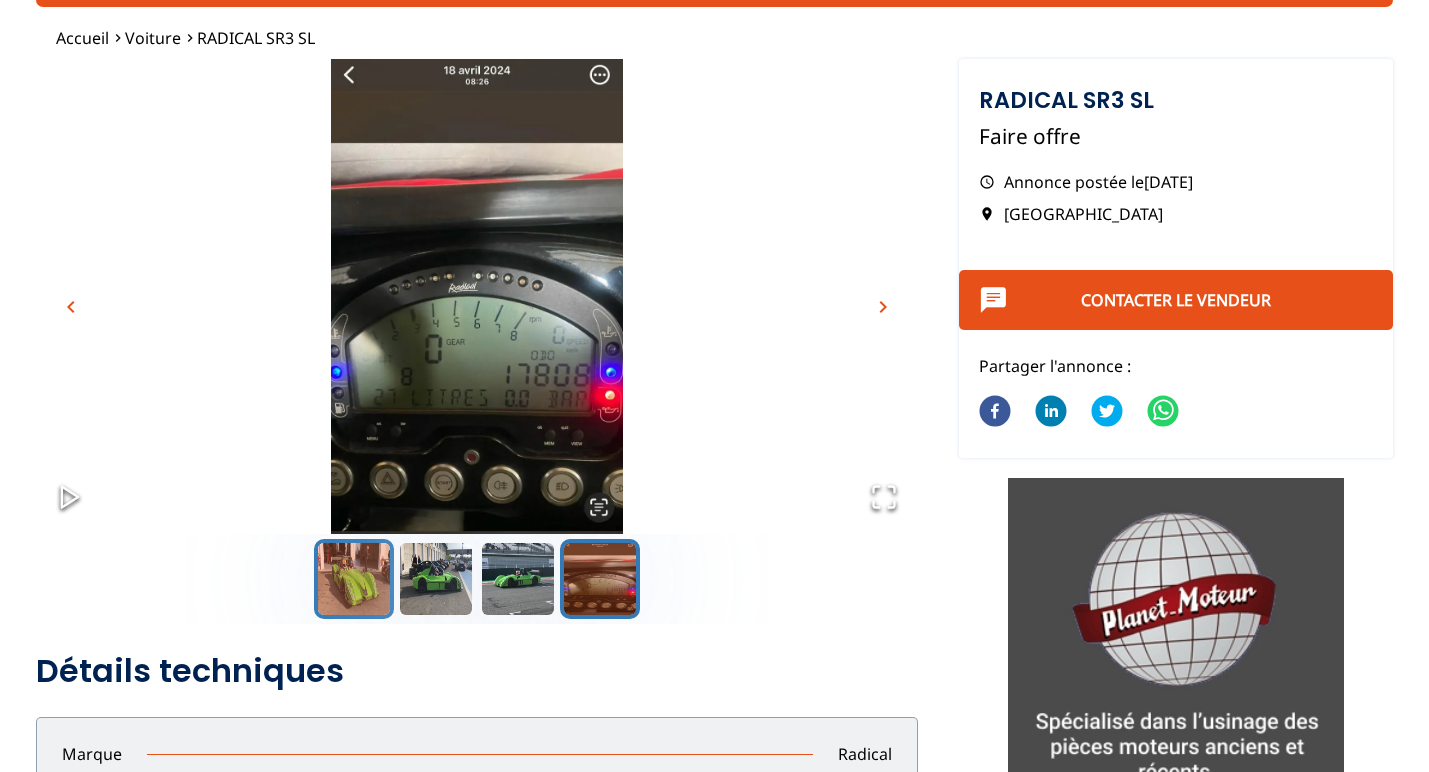click at bounding box center [354, 579] 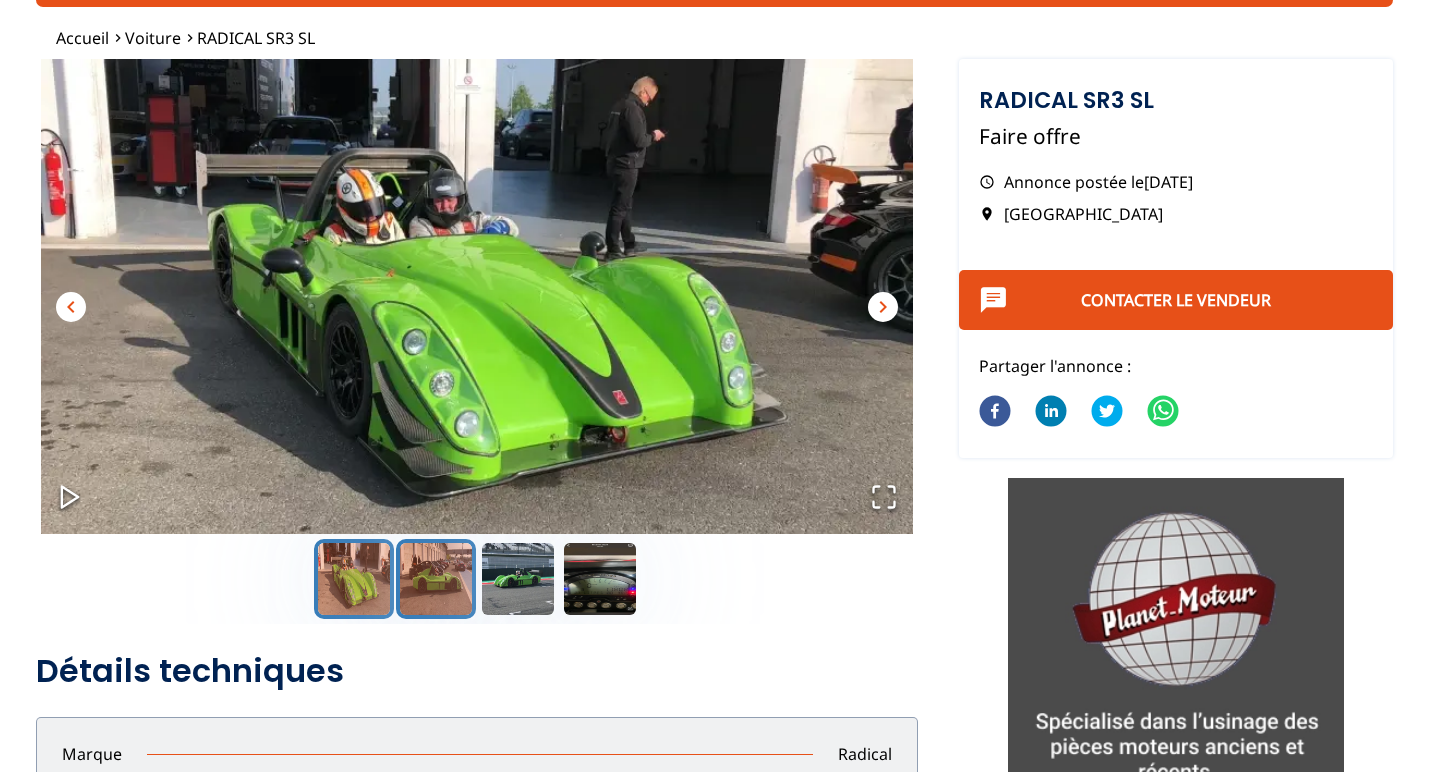 click at bounding box center (436, 579) 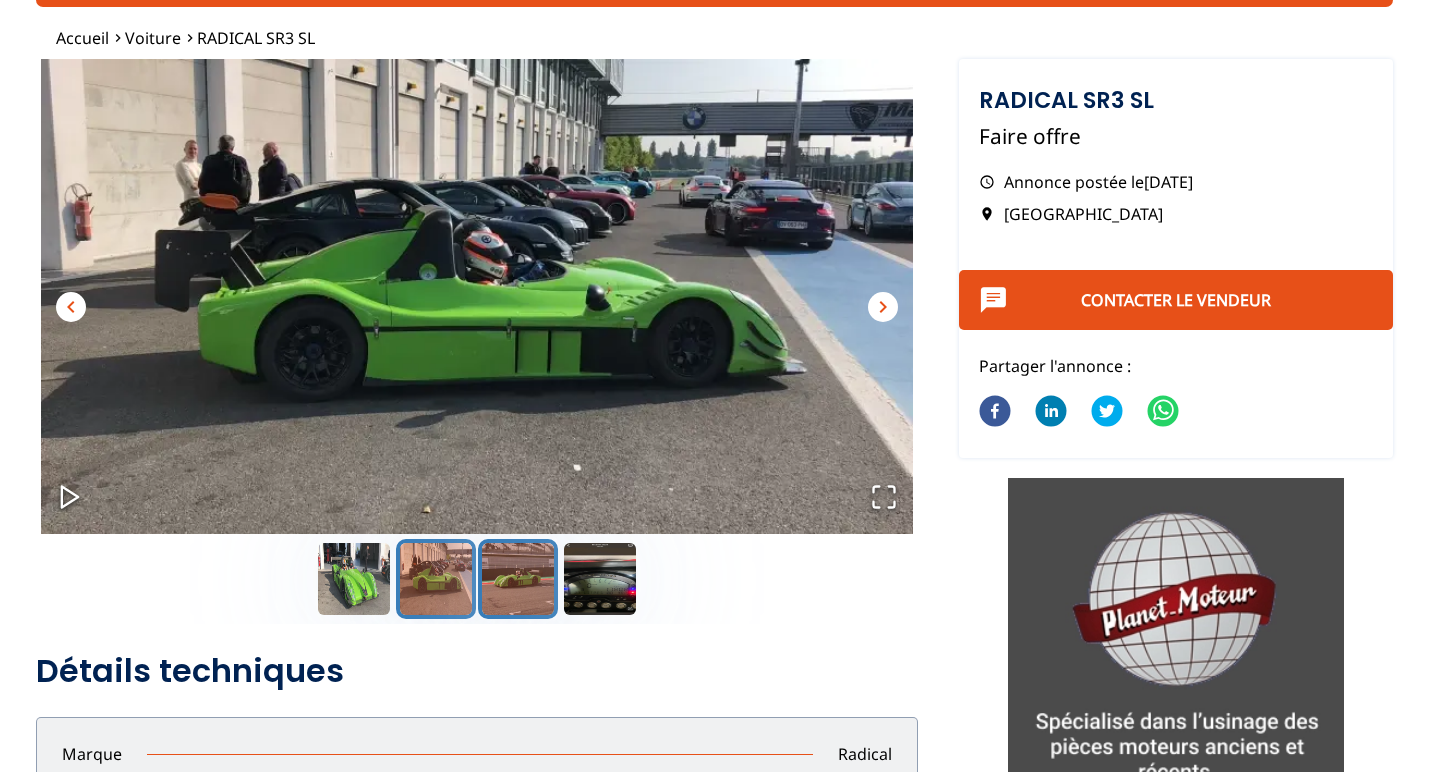 click at bounding box center (518, 579) 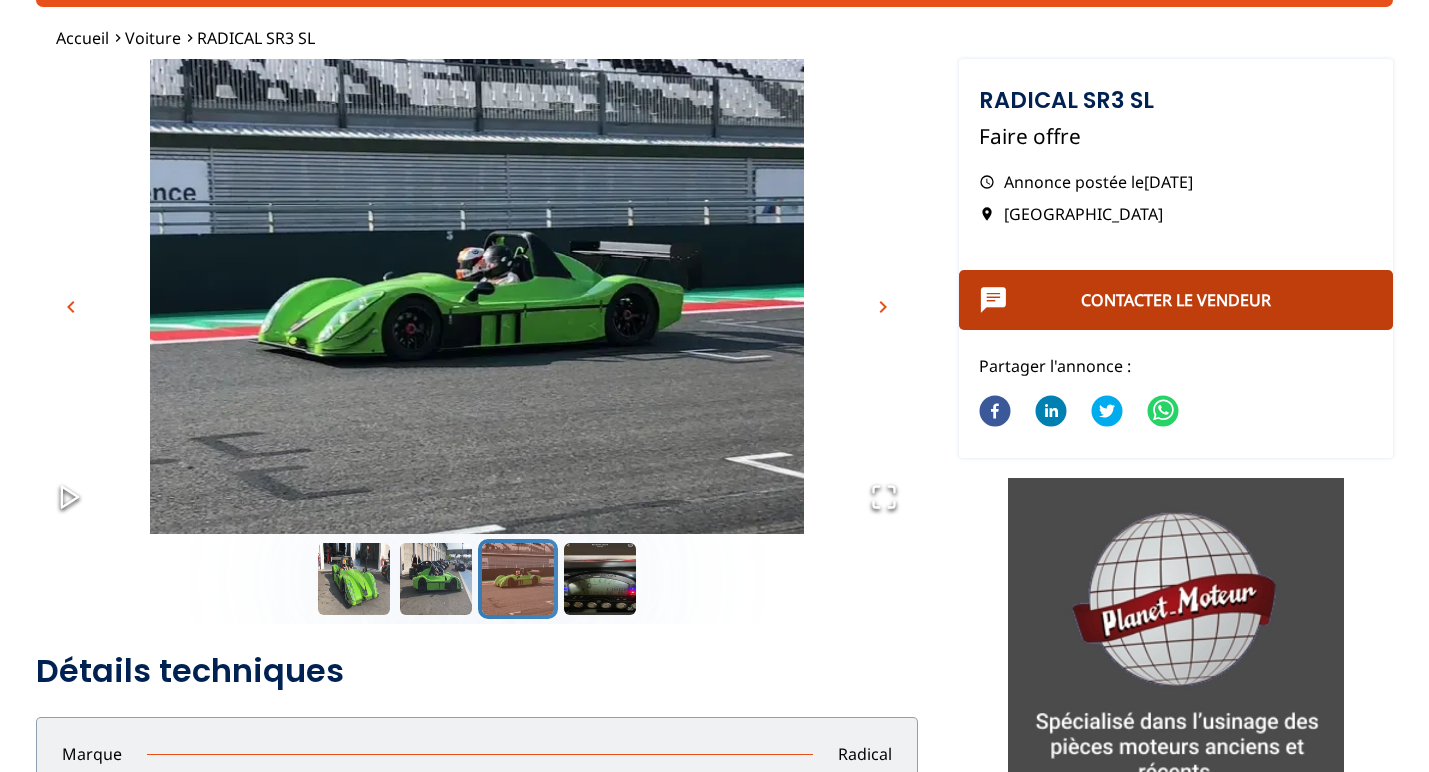 click on "Contacter le vendeur" at bounding box center (1176, 300) 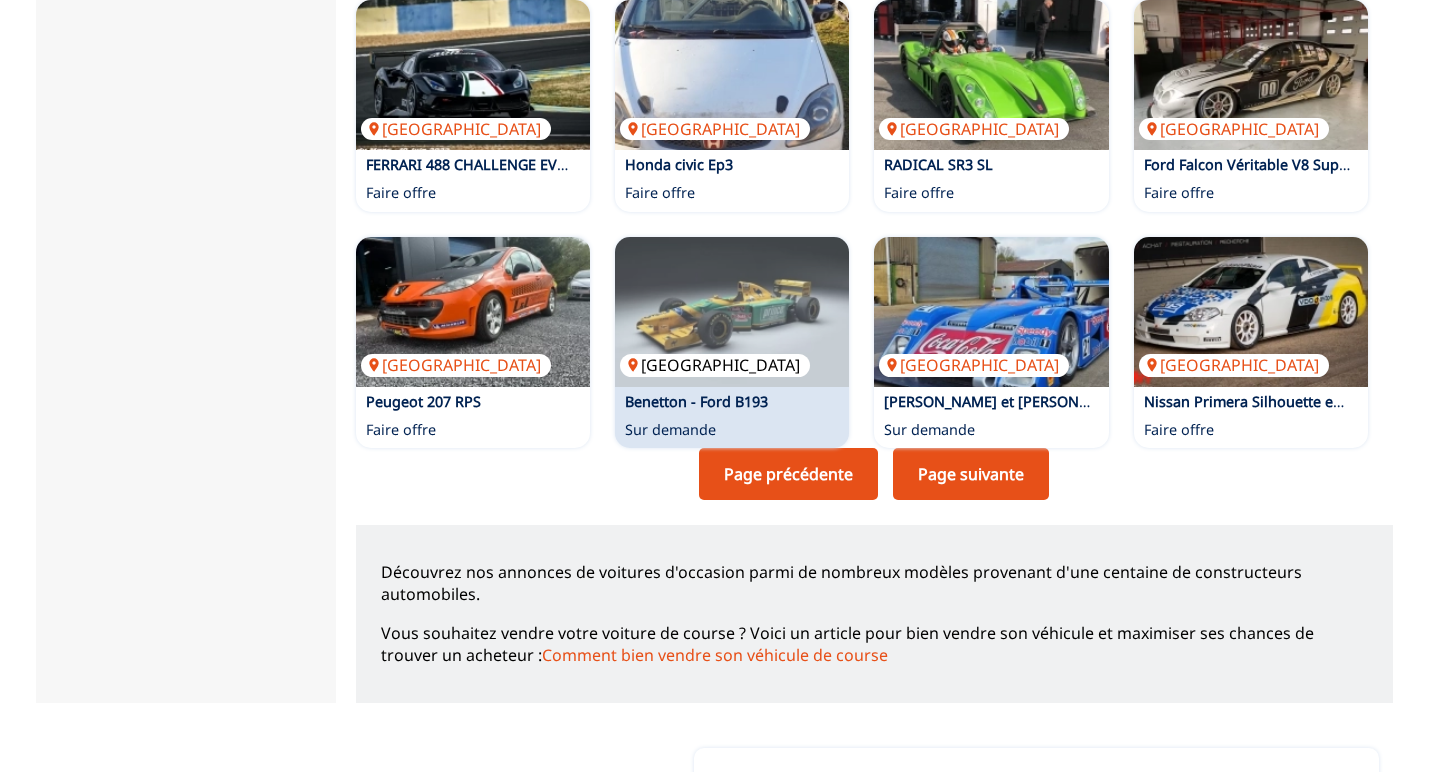 scroll, scrollTop: 1500, scrollLeft: 0, axis: vertical 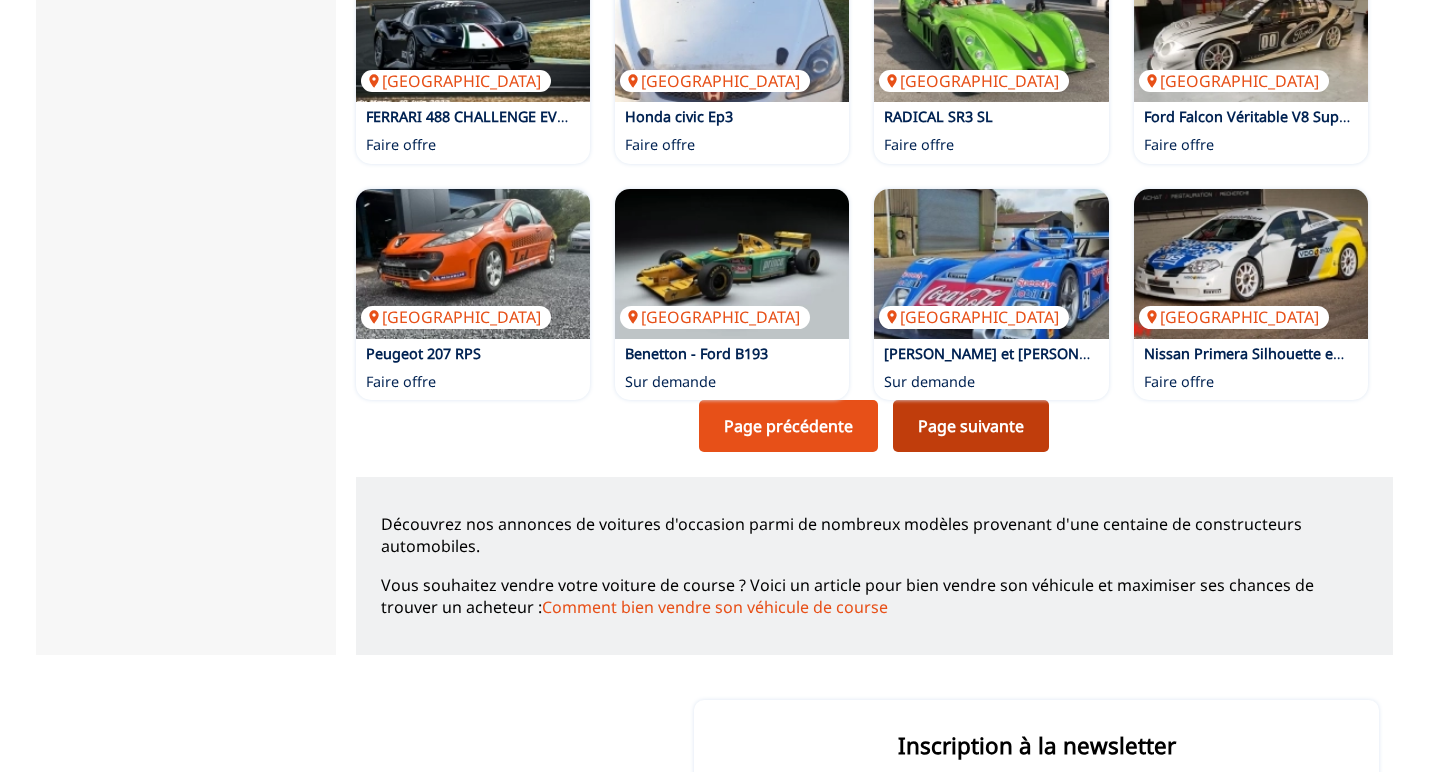 click on "Page suivante" at bounding box center (971, 426) 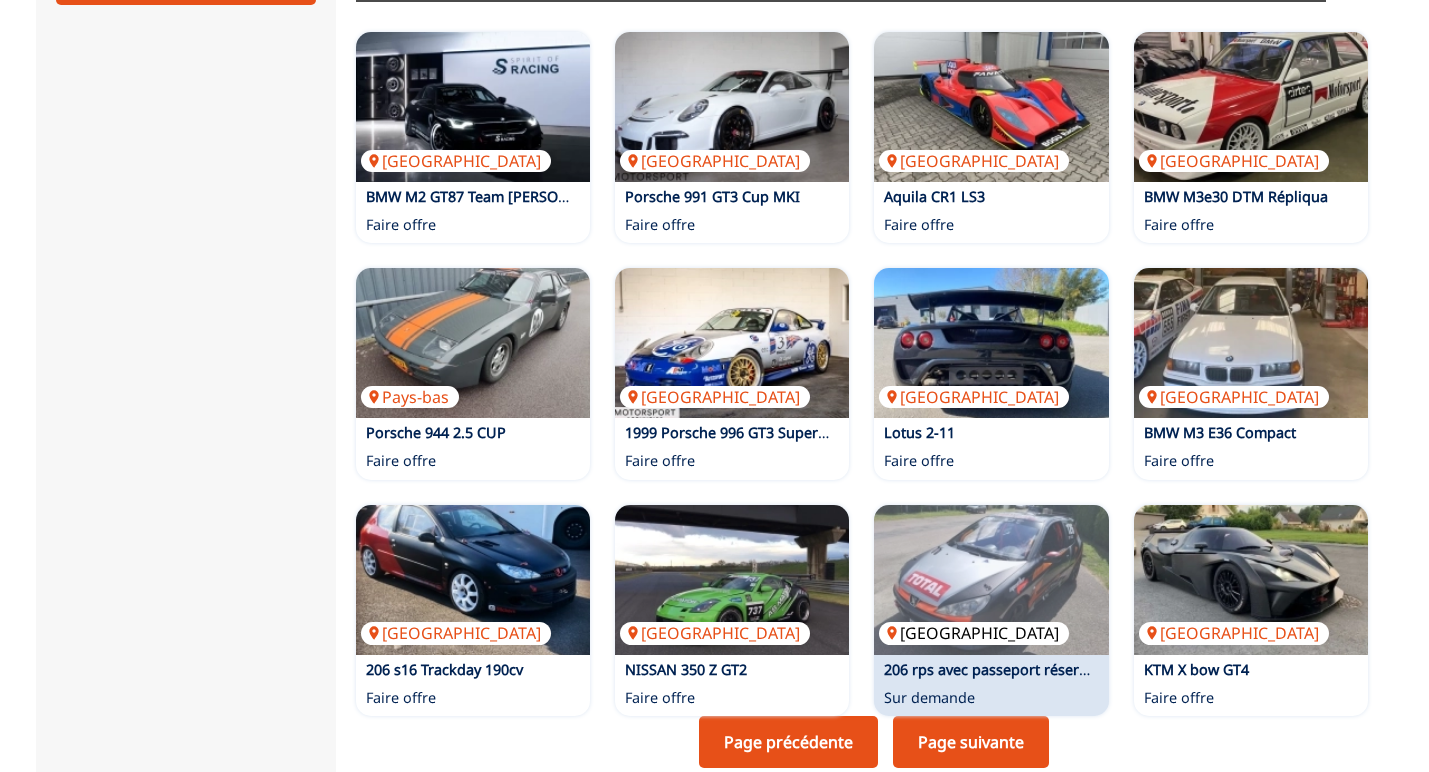 scroll, scrollTop: 1200, scrollLeft: 0, axis: vertical 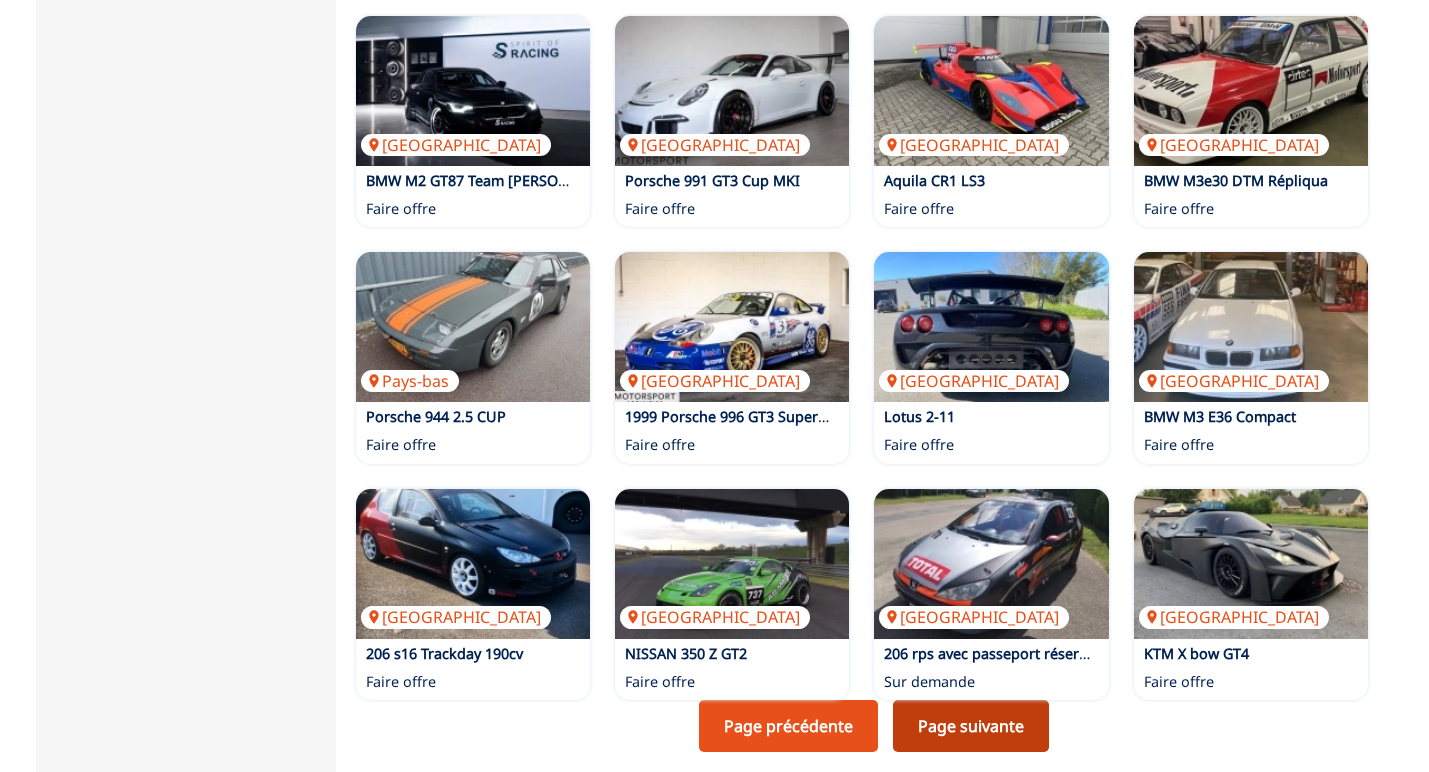 click on "Page suivante" at bounding box center (971, 726) 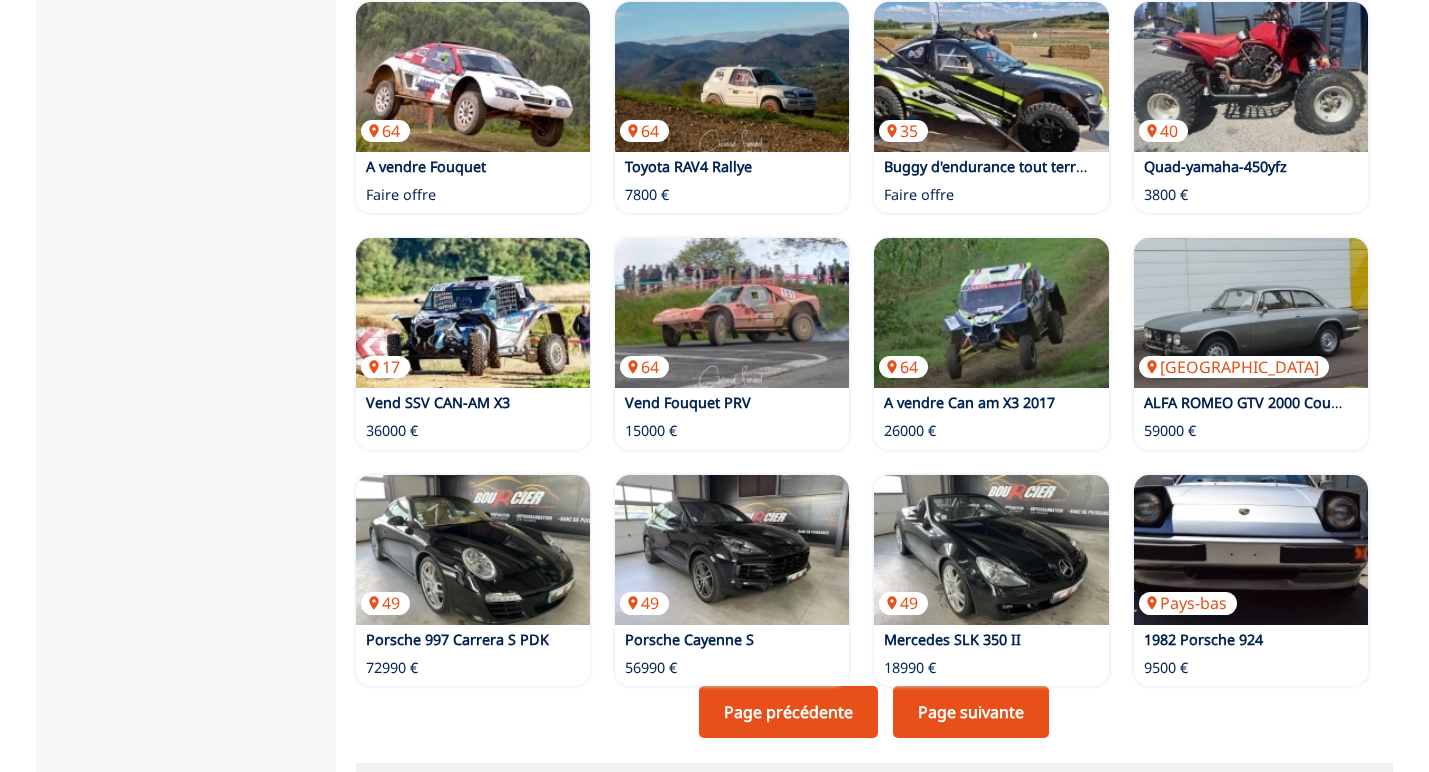 scroll, scrollTop: 1300, scrollLeft: 0, axis: vertical 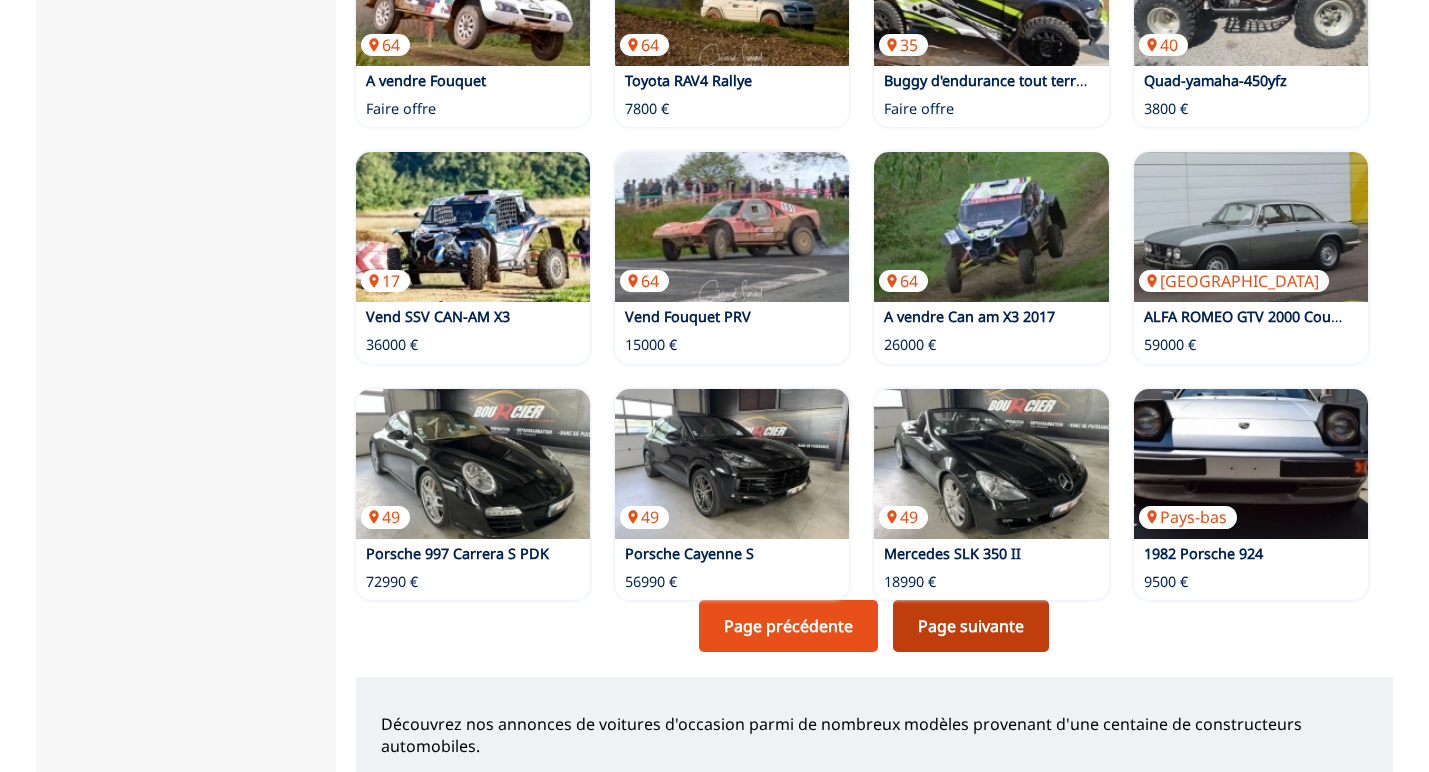 click on "Page suivante" at bounding box center (971, 626) 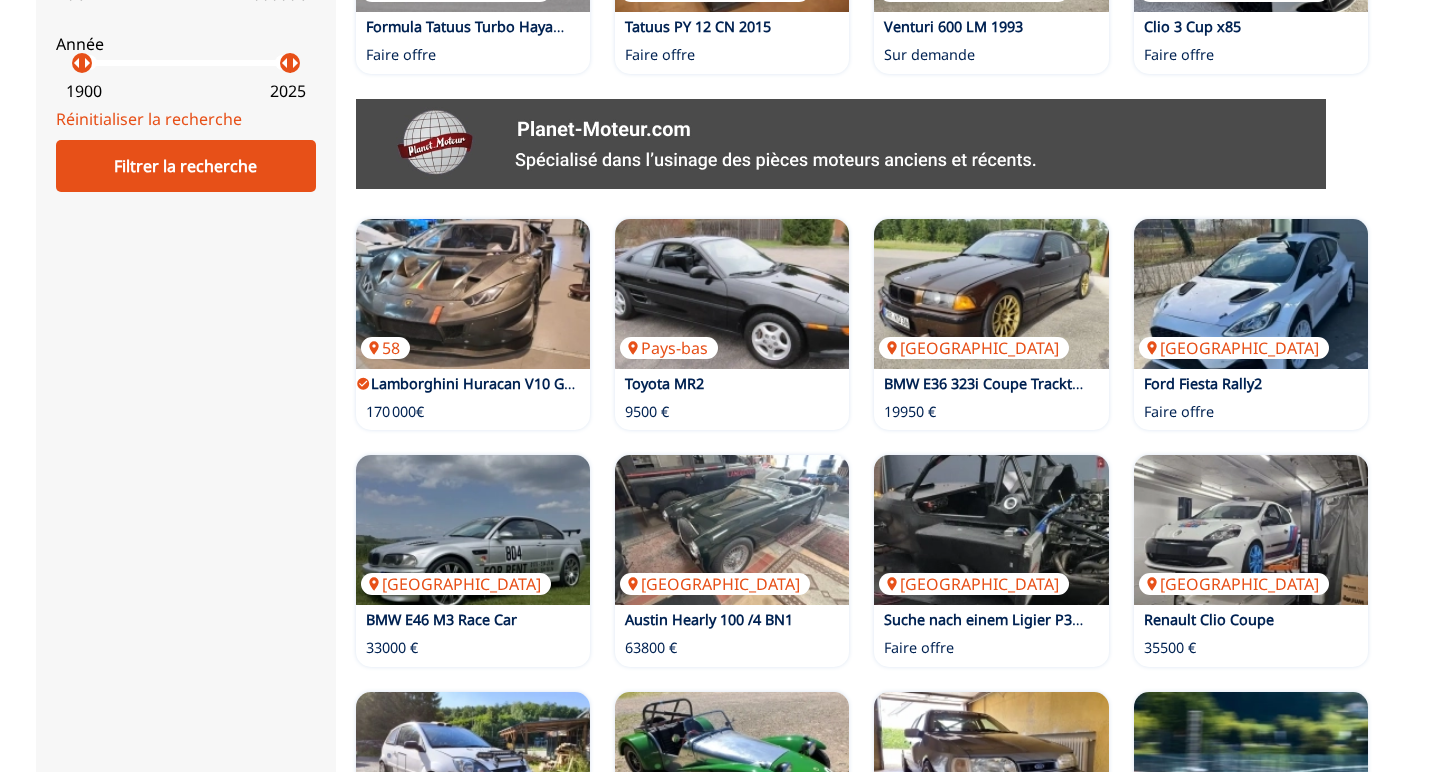 scroll, scrollTop: 1000, scrollLeft: 0, axis: vertical 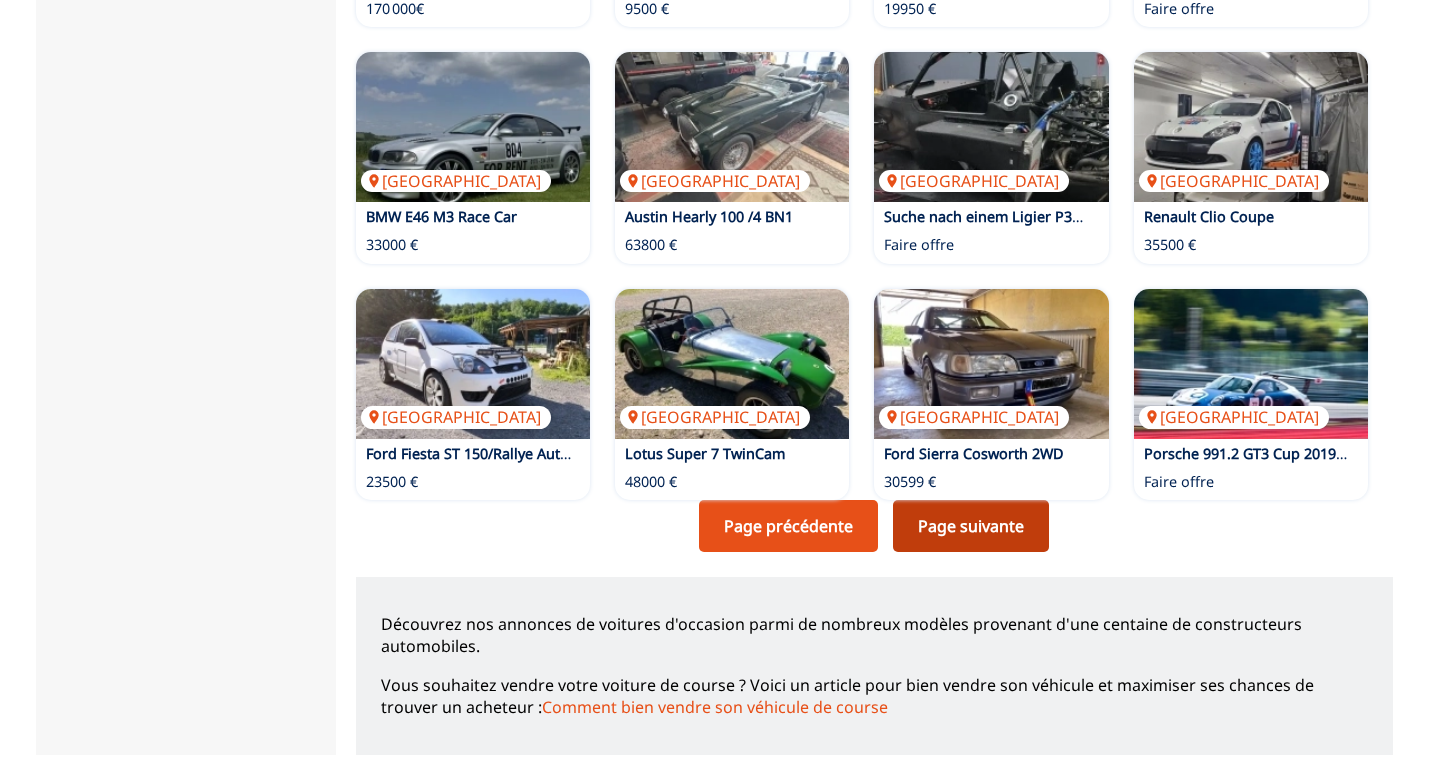click on "Page suivante" at bounding box center [971, 526] 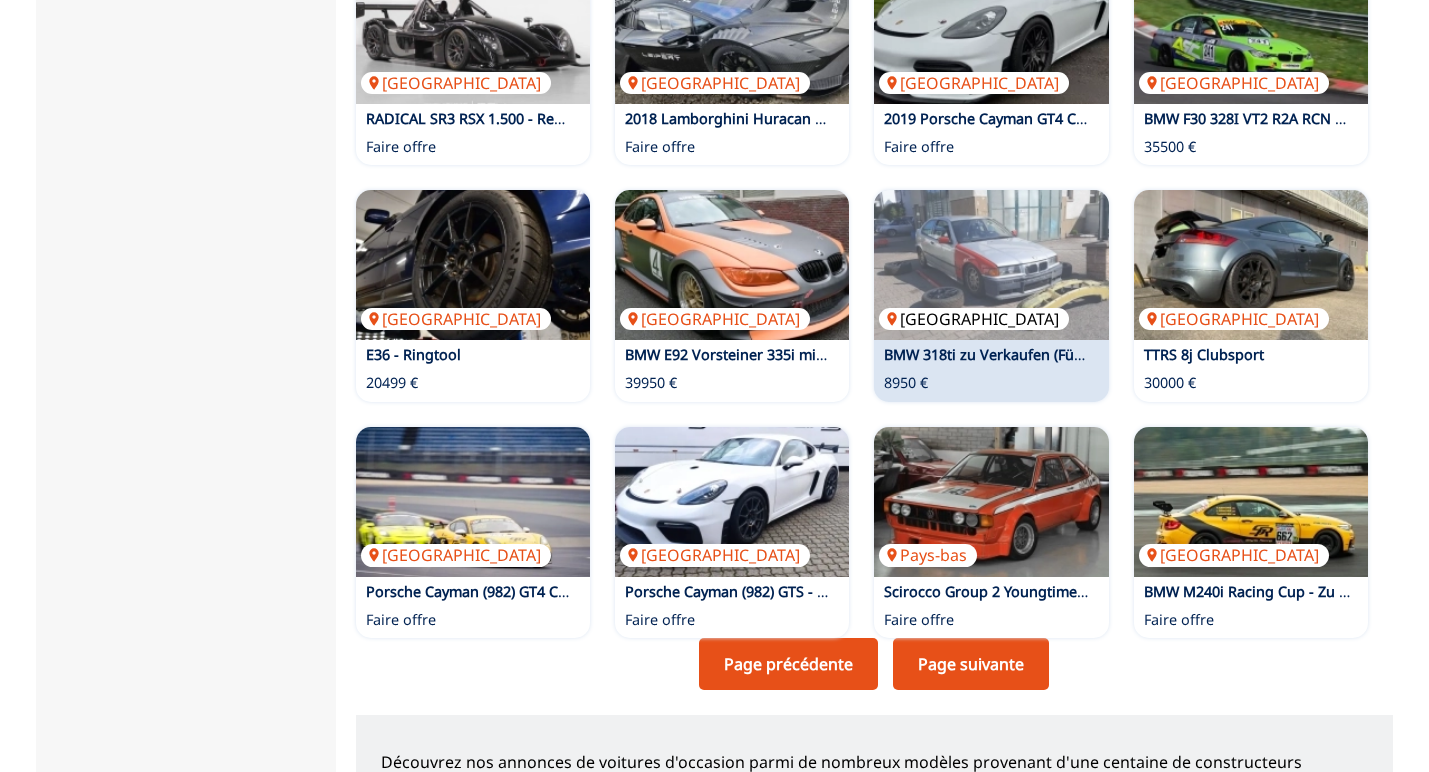 scroll, scrollTop: 1300, scrollLeft: 0, axis: vertical 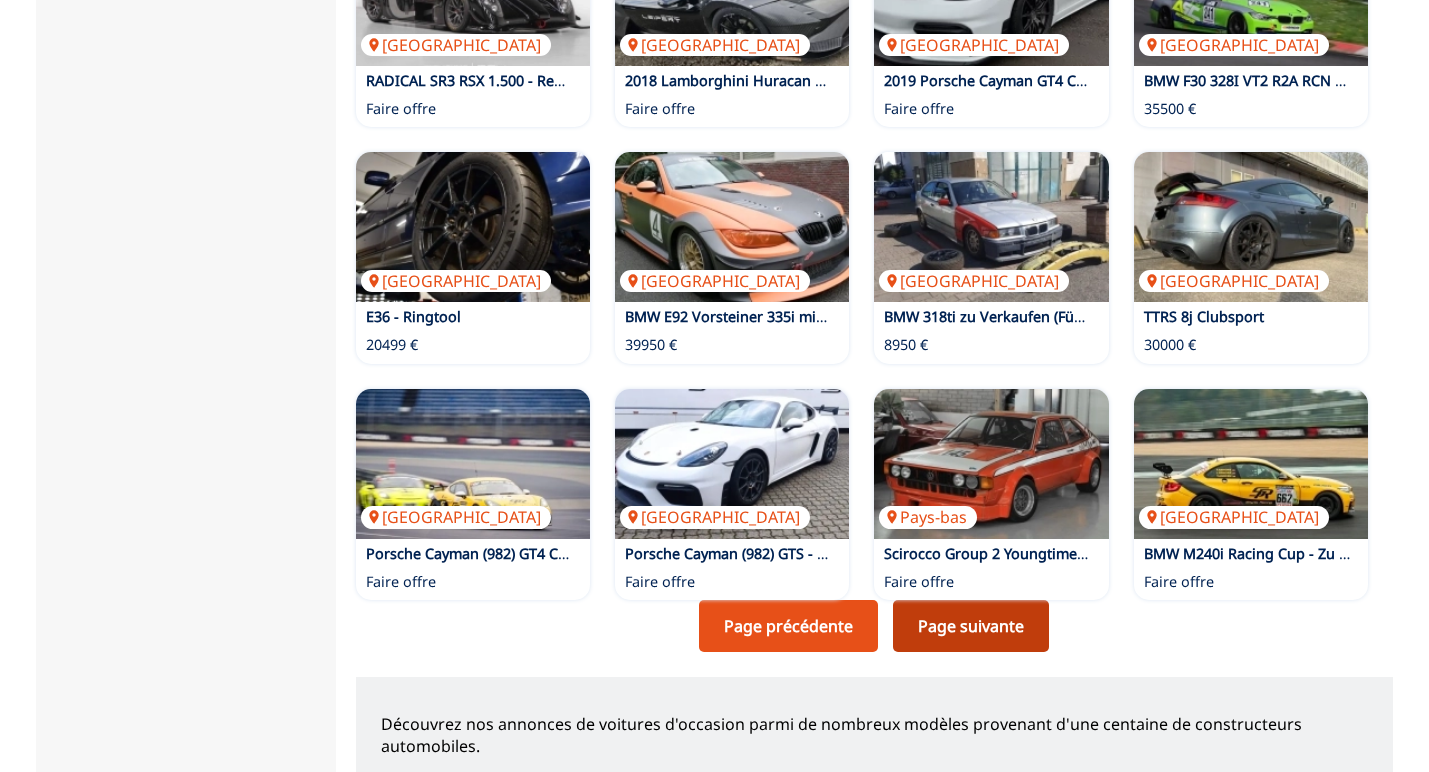click on "Page suivante" at bounding box center (971, 626) 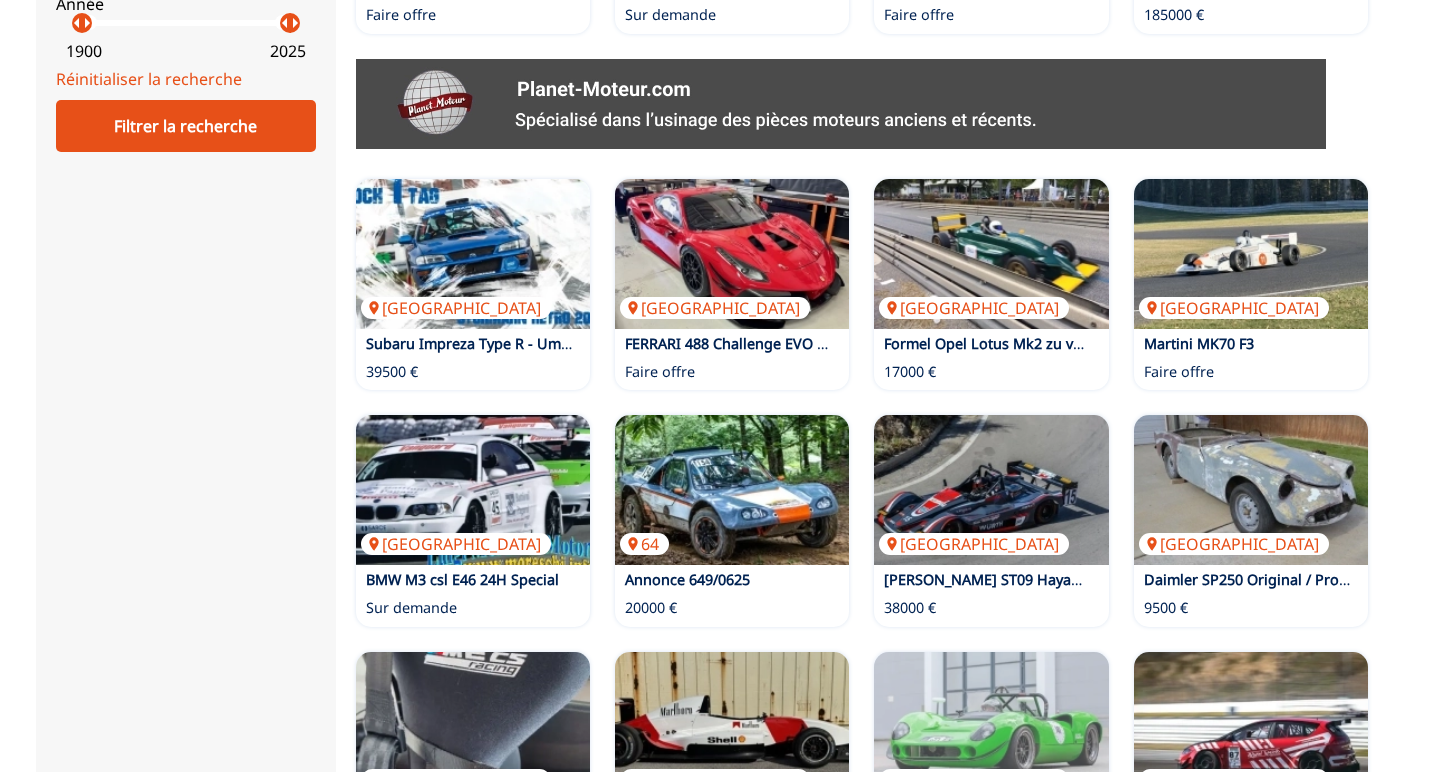 scroll, scrollTop: 1100, scrollLeft: 0, axis: vertical 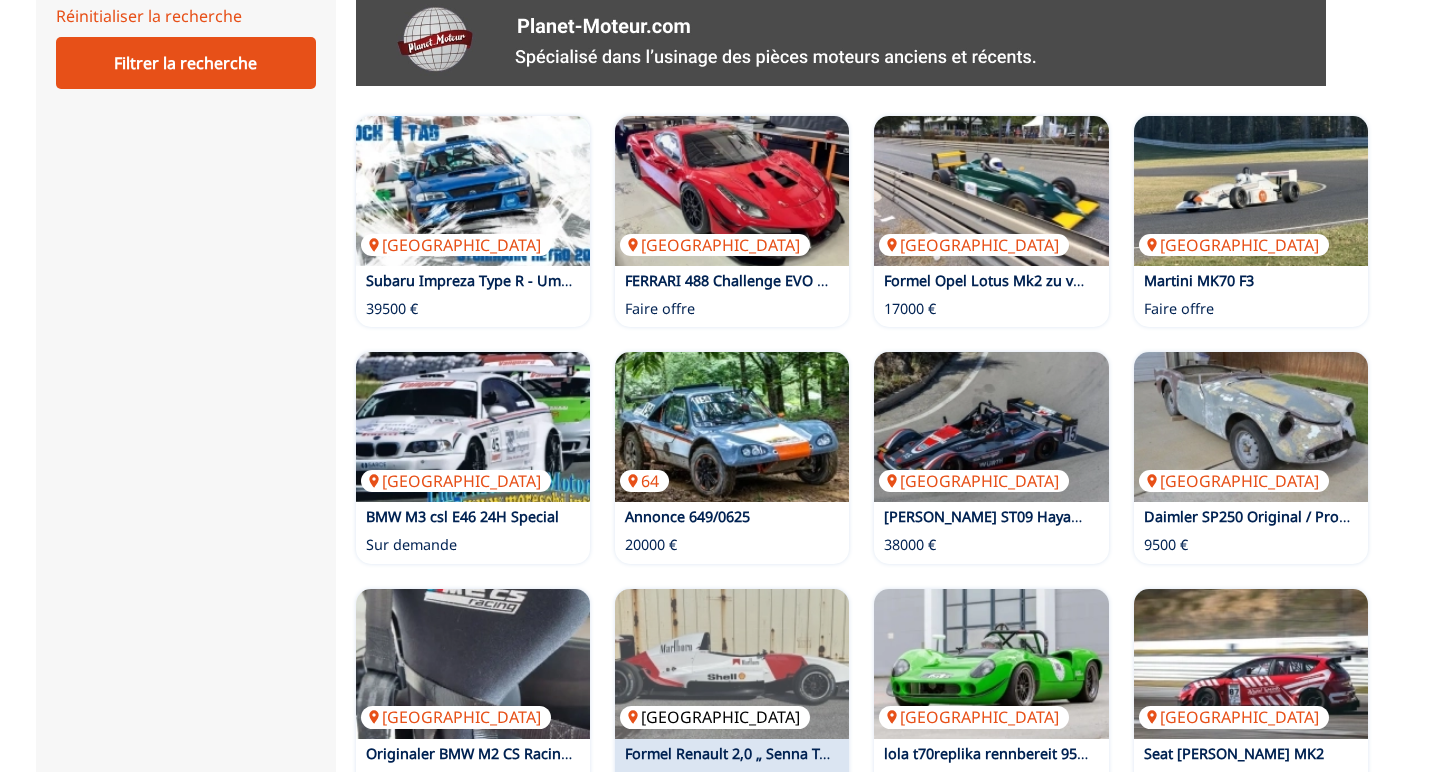 click at bounding box center (732, 664) 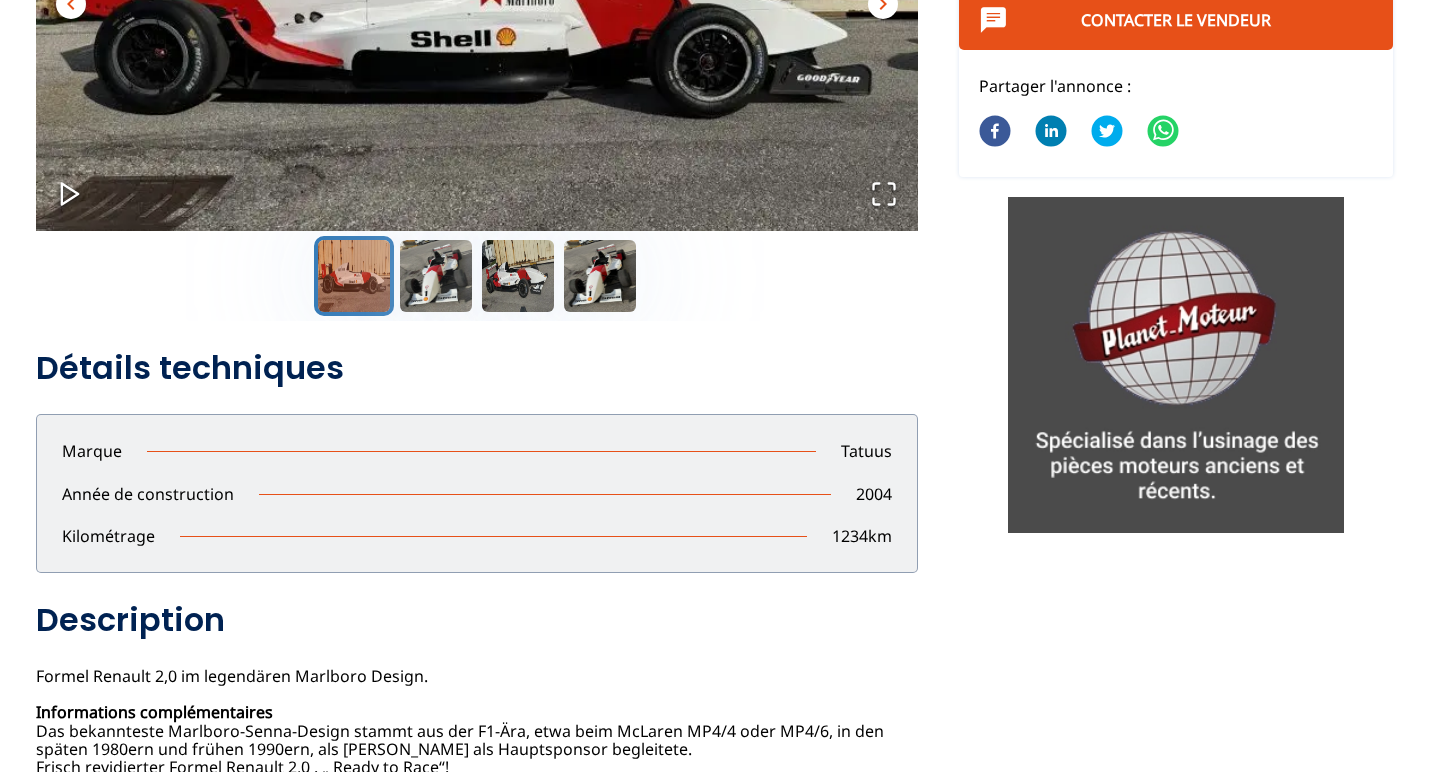 scroll, scrollTop: 100, scrollLeft: 0, axis: vertical 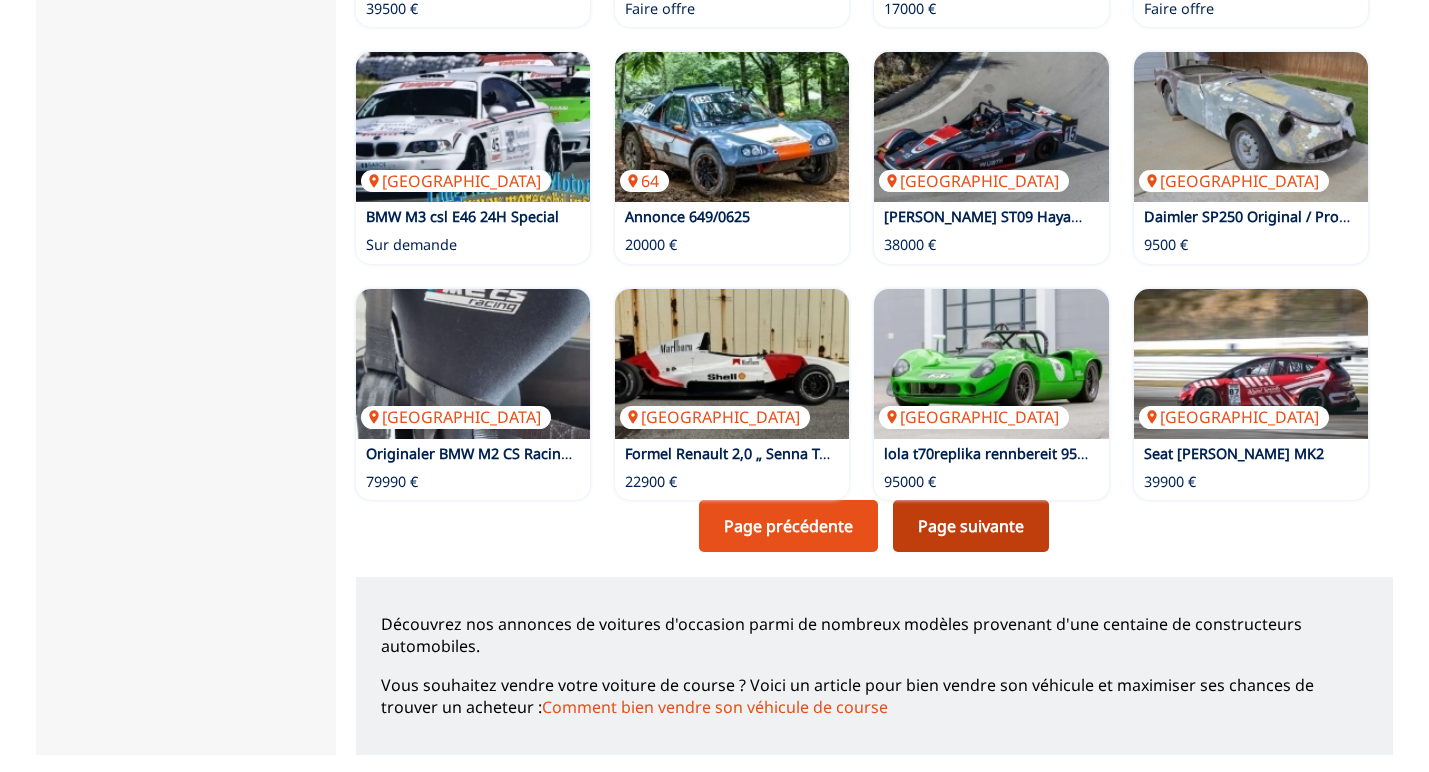 click on "Page suivante" at bounding box center [971, 526] 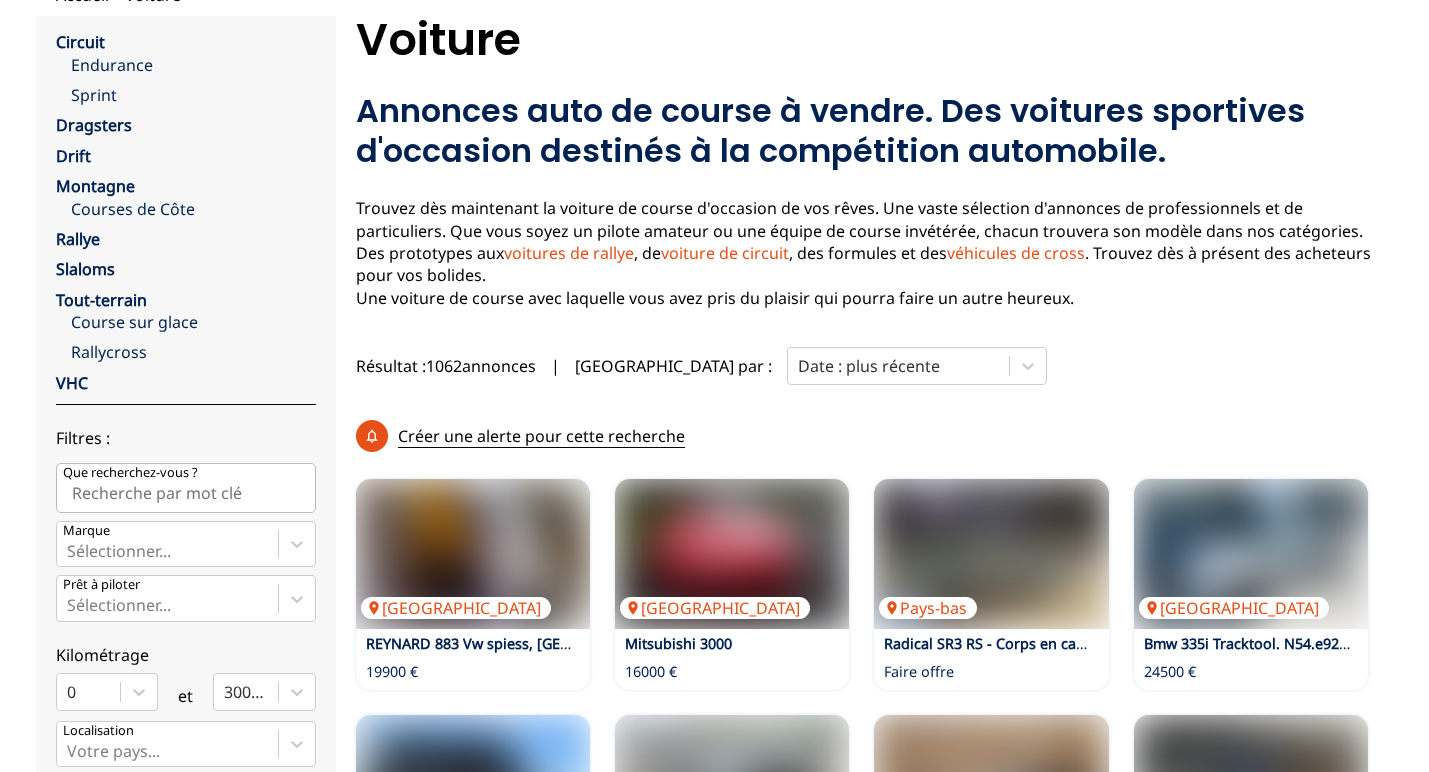 scroll, scrollTop: 0, scrollLeft: 0, axis: both 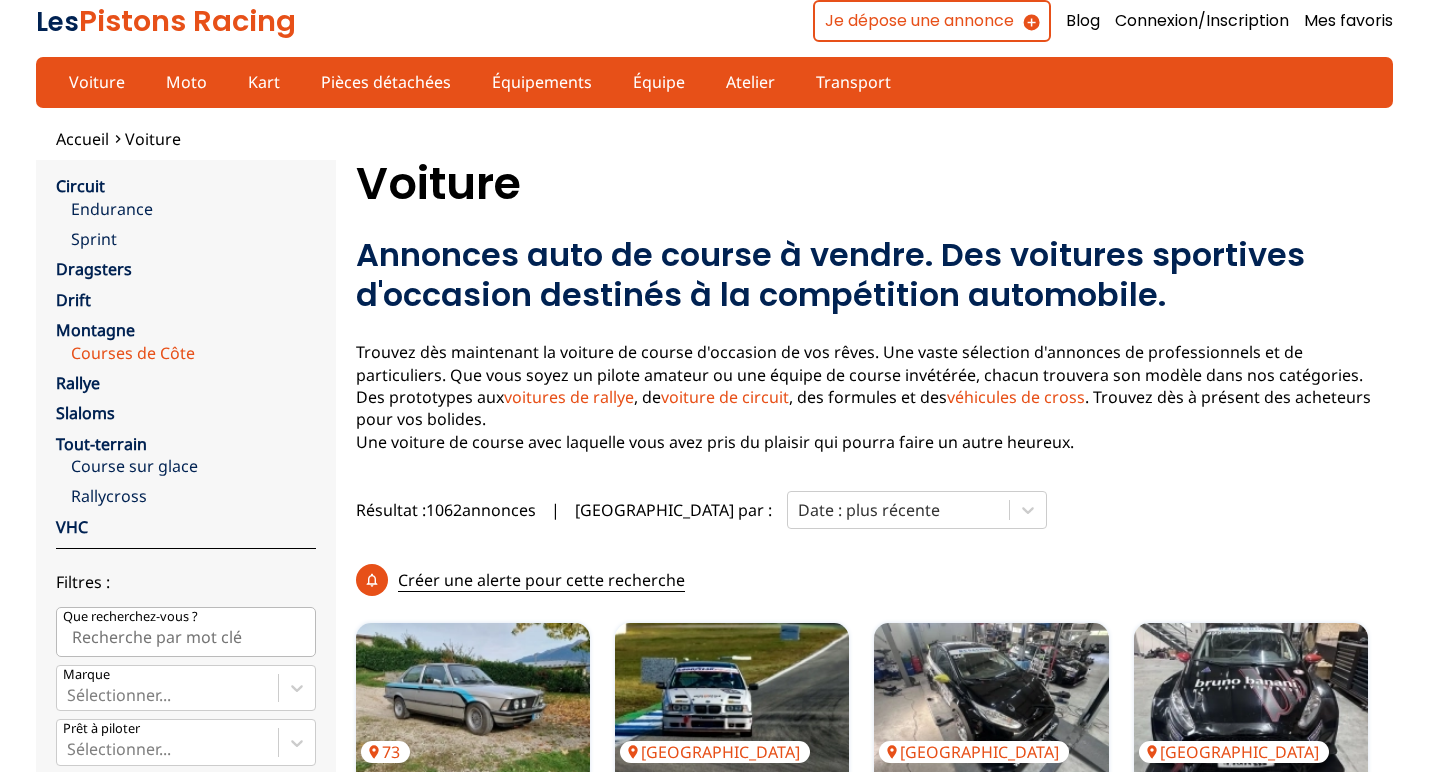 click on "Courses de Côte" at bounding box center [193, 353] 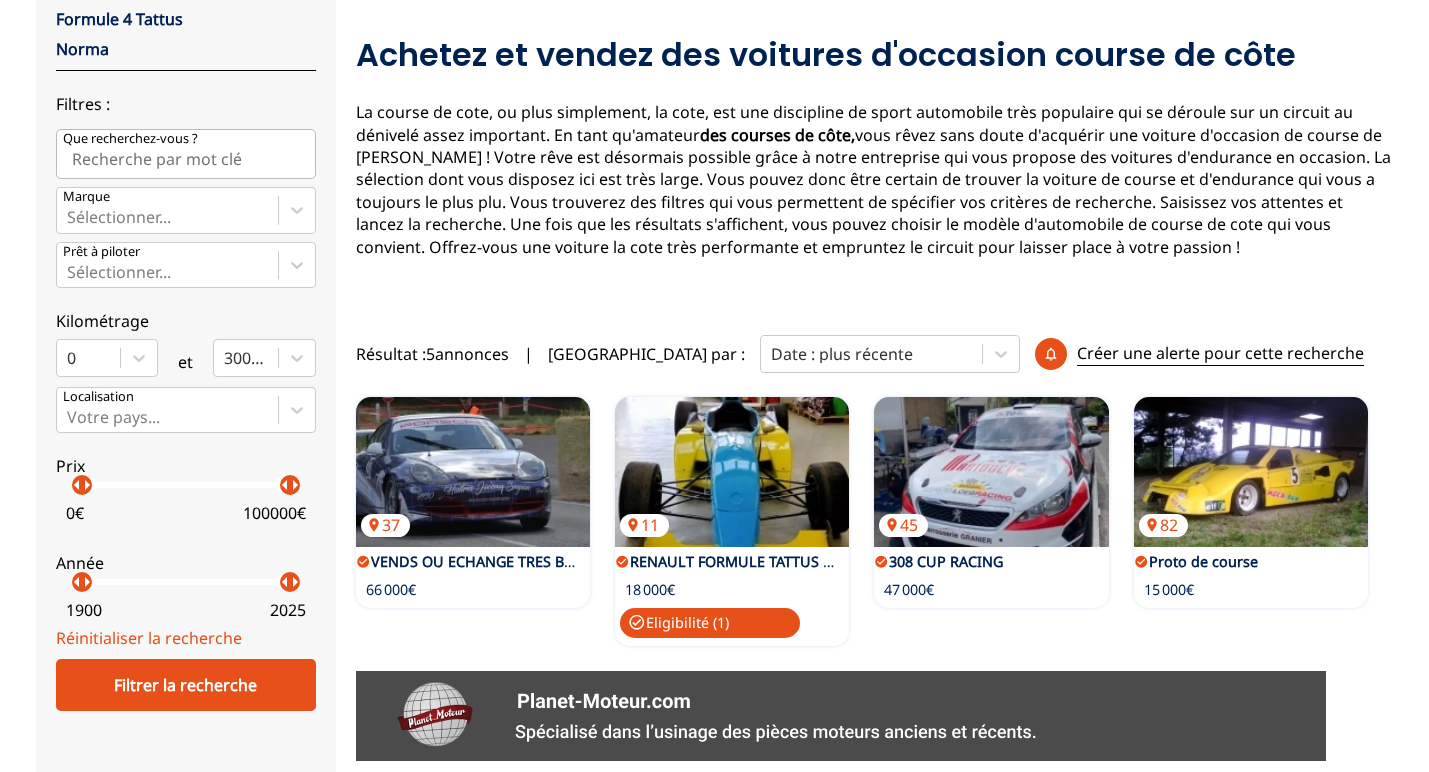 scroll, scrollTop: 100, scrollLeft: 0, axis: vertical 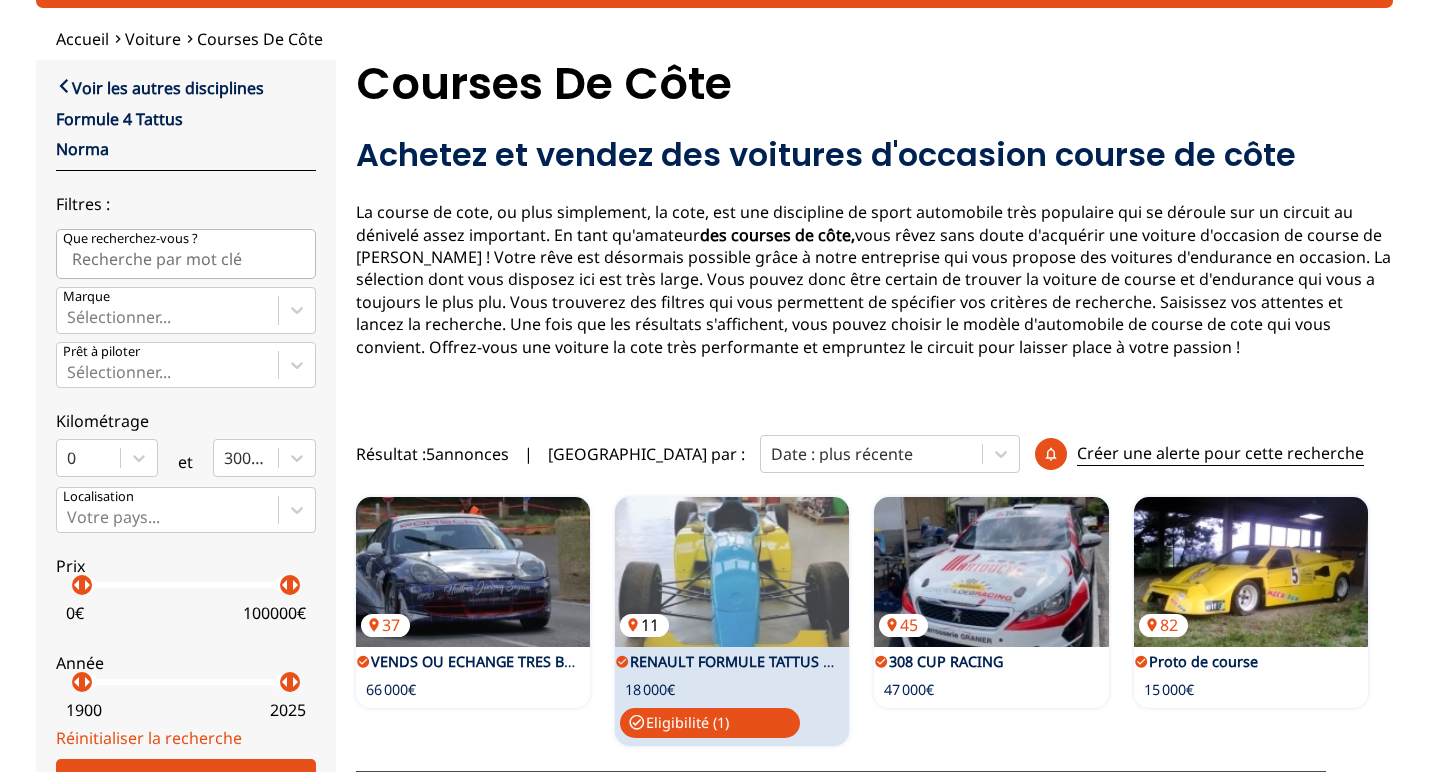 click at bounding box center [732, 572] 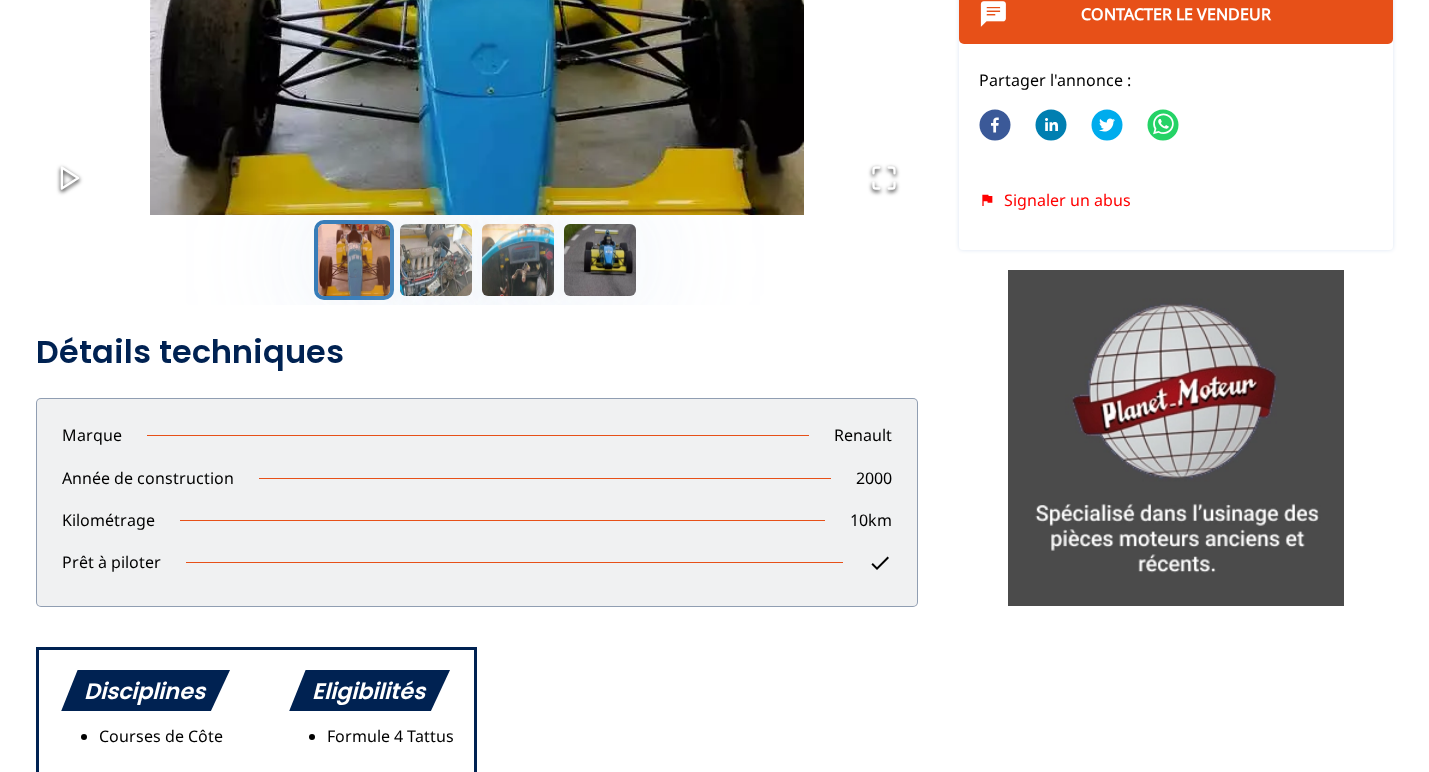 scroll, scrollTop: 100, scrollLeft: 0, axis: vertical 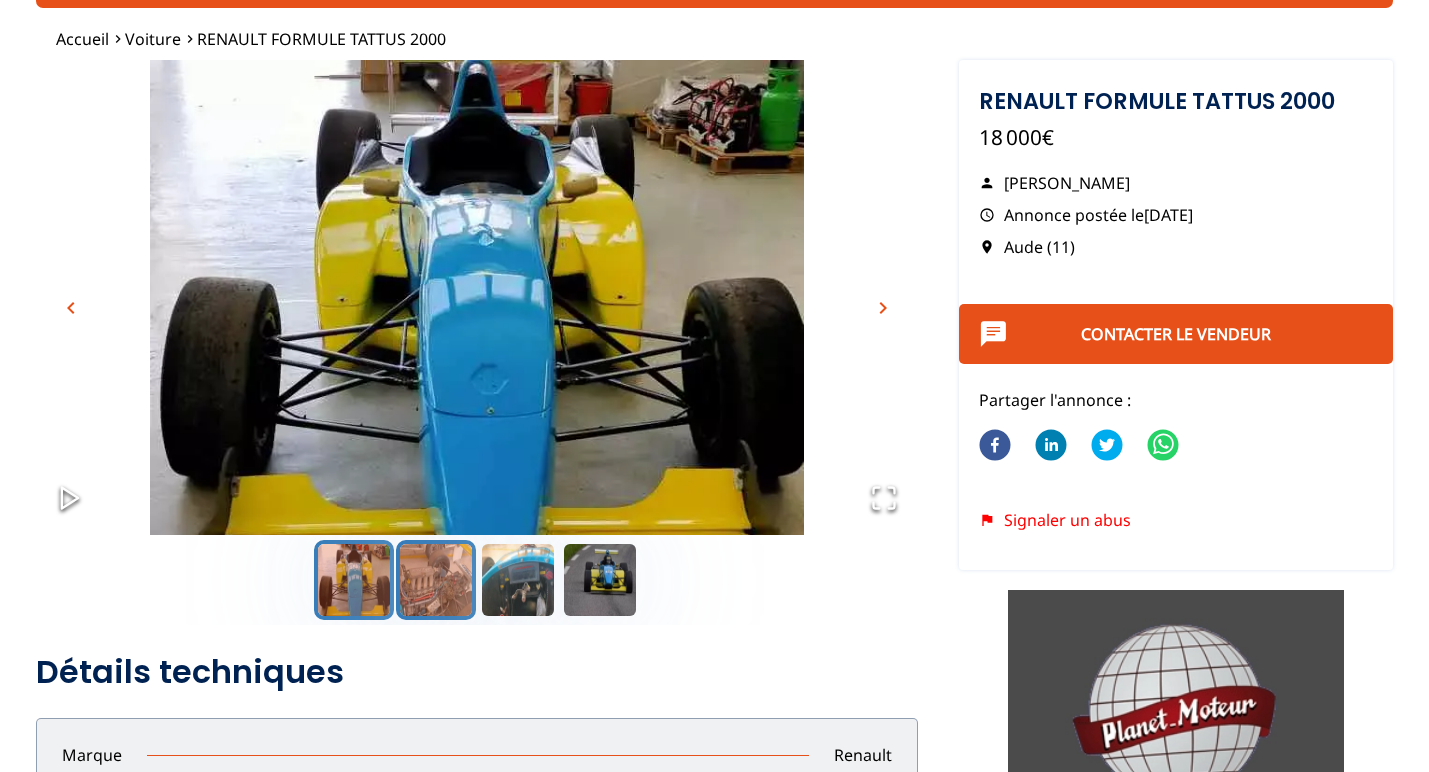 click at bounding box center (436, 580) 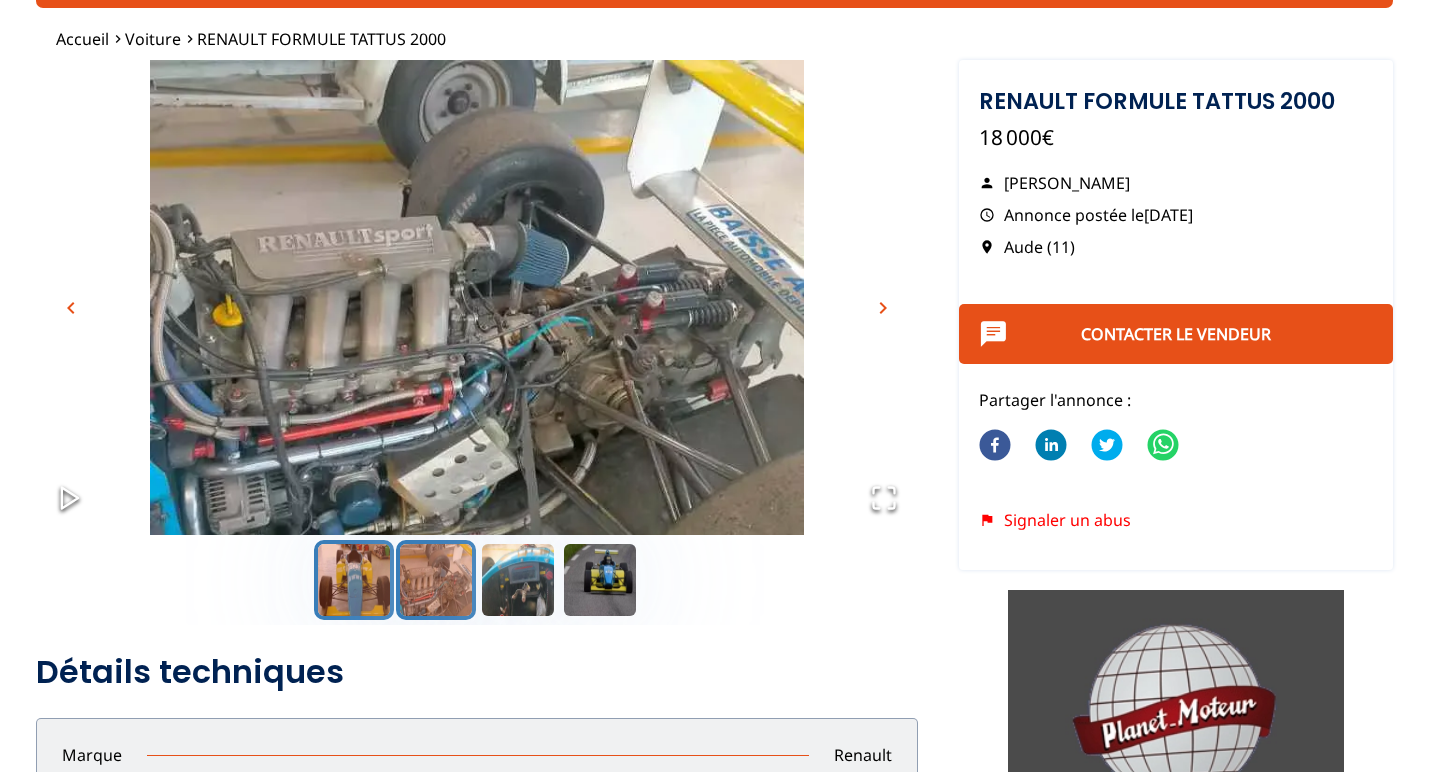 click at bounding box center [354, 580] 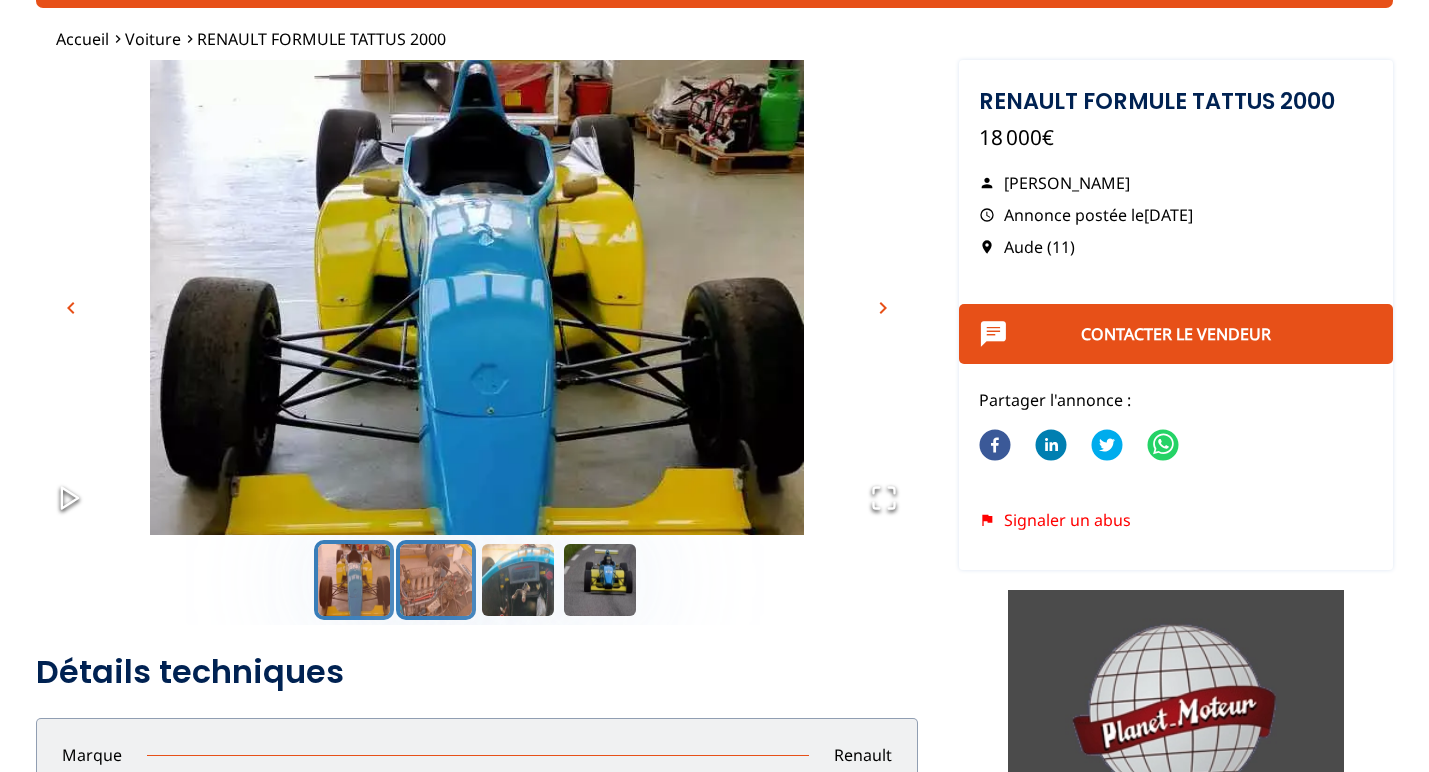click at bounding box center (436, 580) 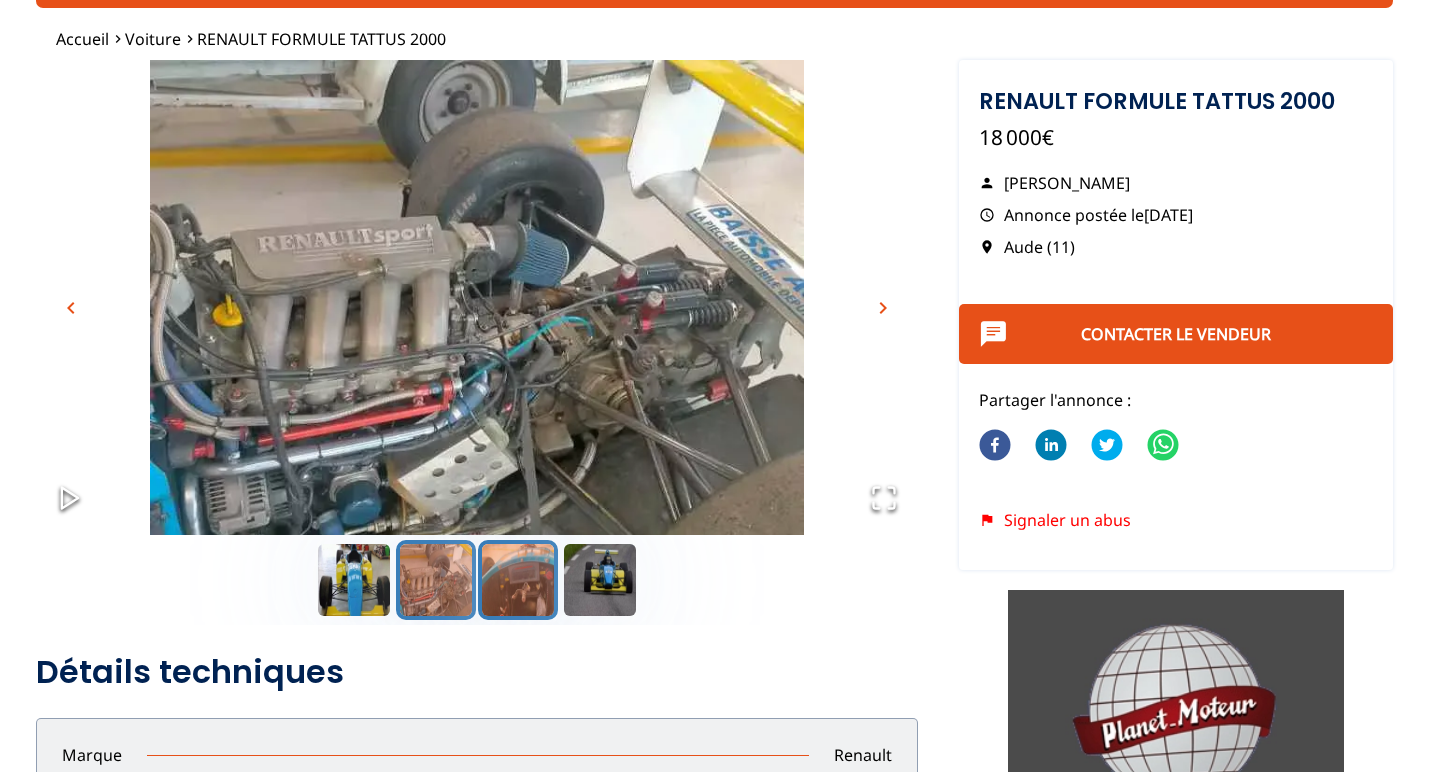 click at bounding box center (518, 580) 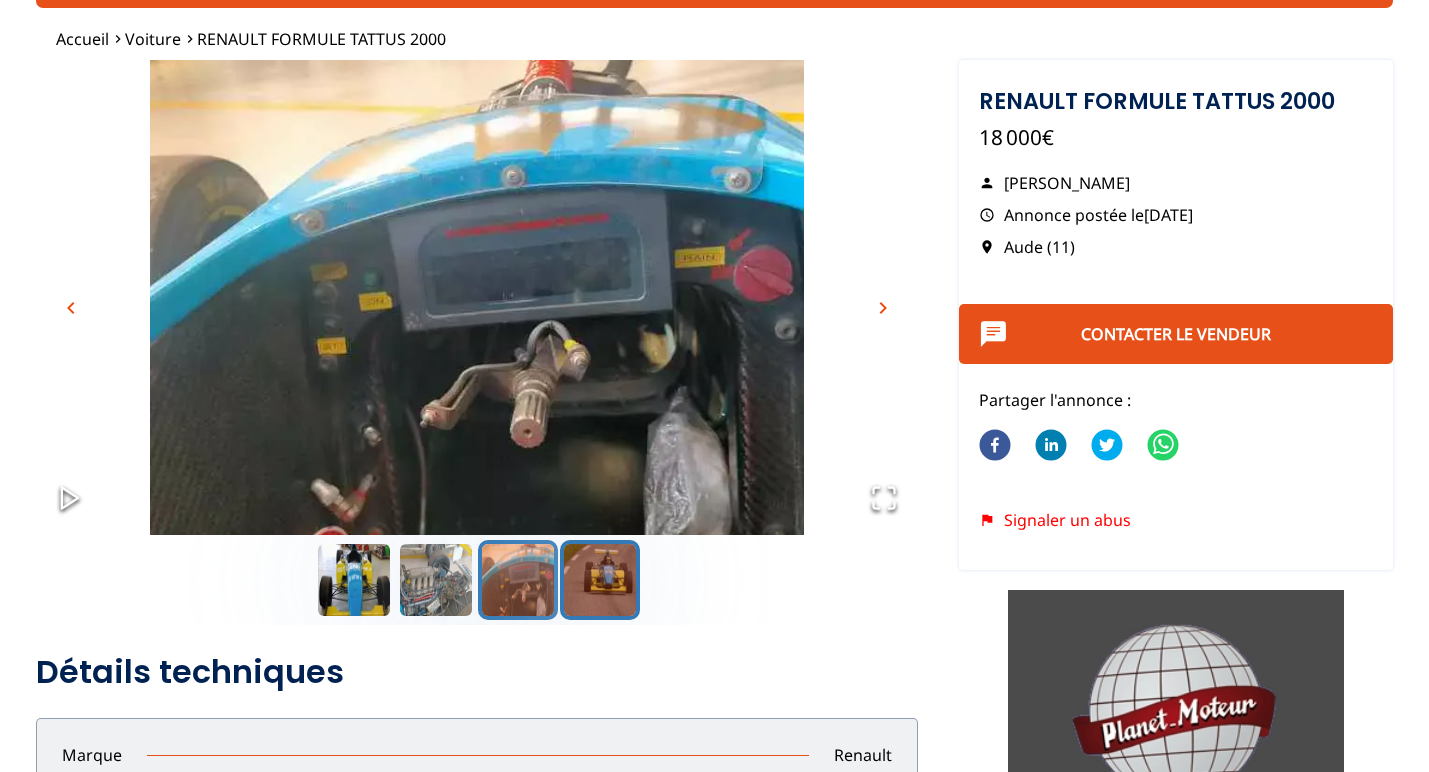 click at bounding box center [600, 580] 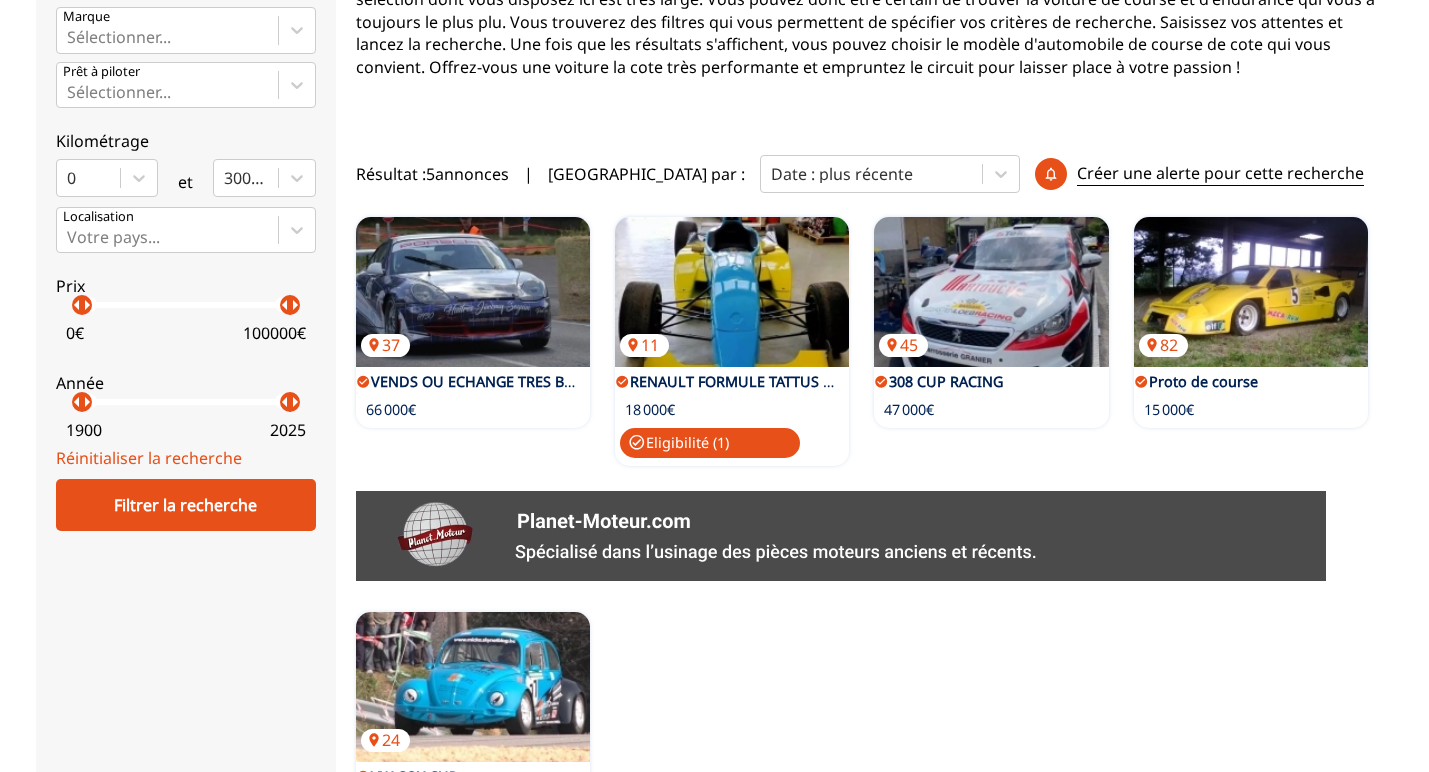 scroll, scrollTop: 199, scrollLeft: 0, axis: vertical 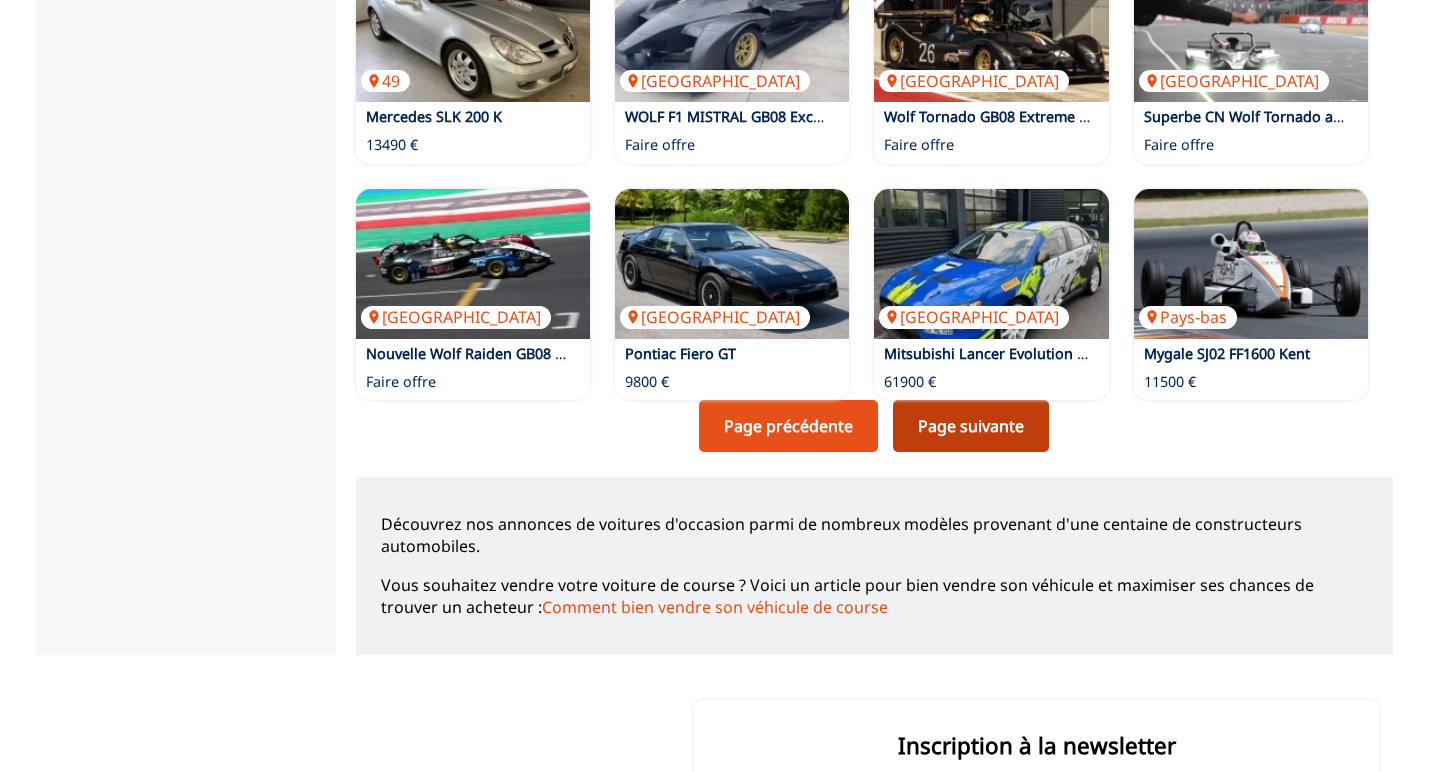 click on "Page suivante" at bounding box center [971, 426] 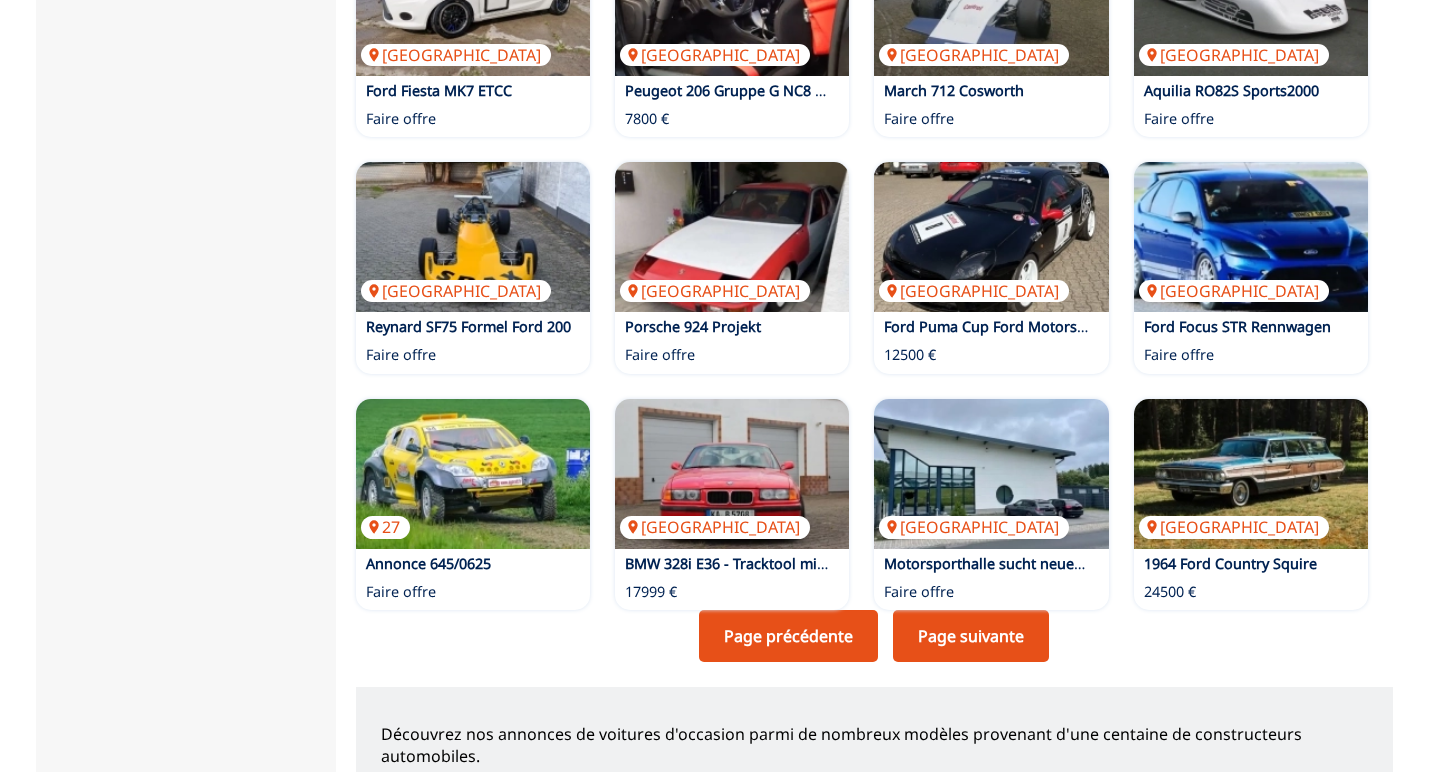 scroll, scrollTop: 1300, scrollLeft: 0, axis: vertical 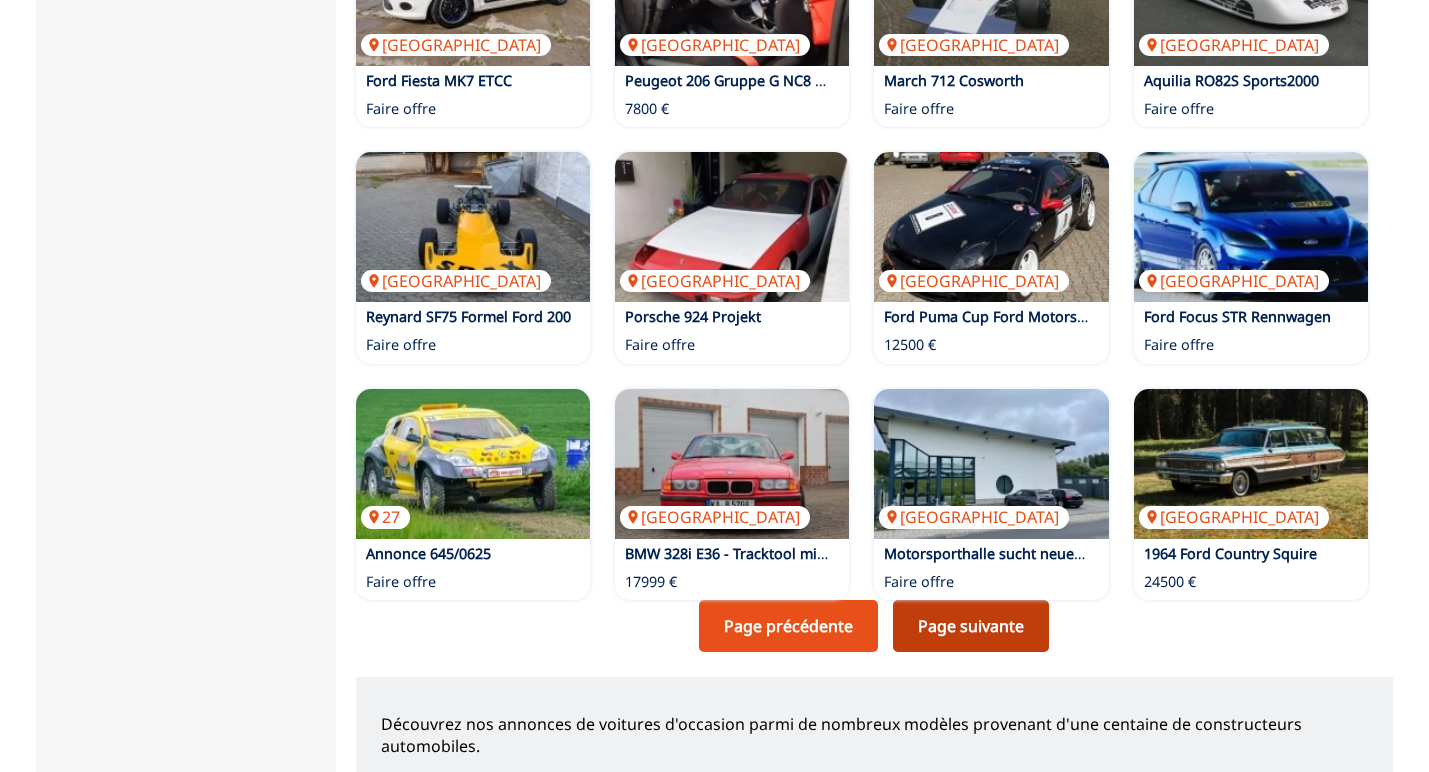 click on "Page suivante" at bounding box center [971, 626] 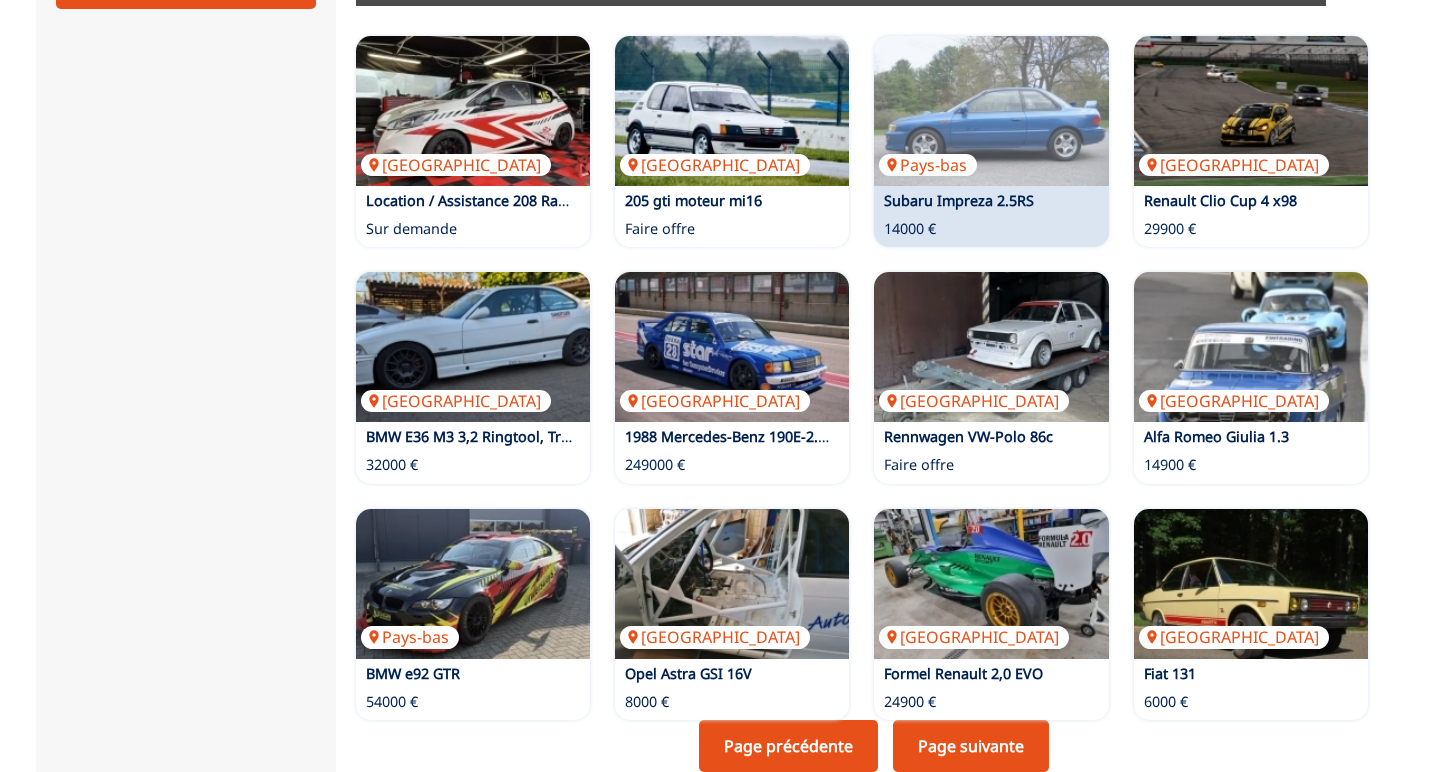 scroll, scrollTop: 1200, scrollLeft: 0, axis: vertical 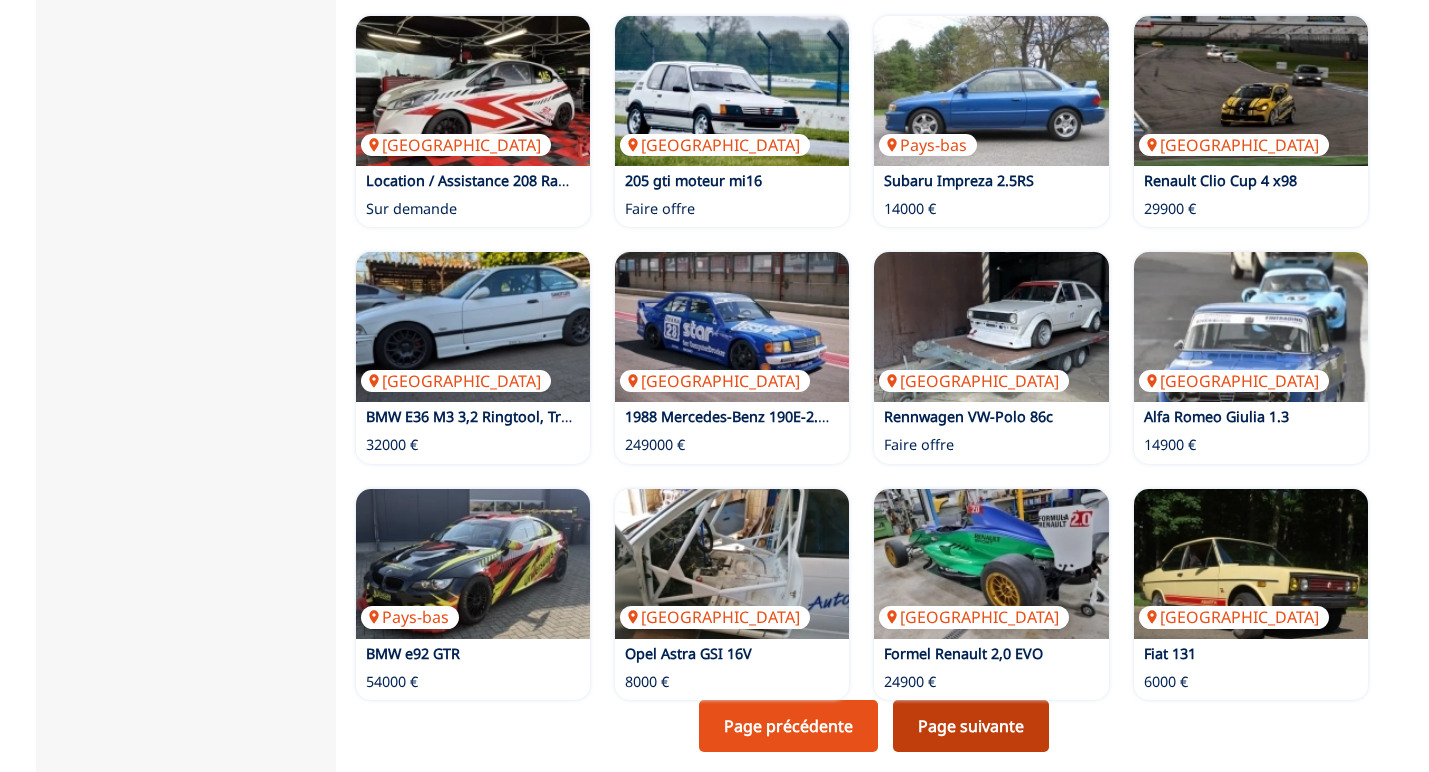 click on "Page suivante" at bounding box center (971, 726) 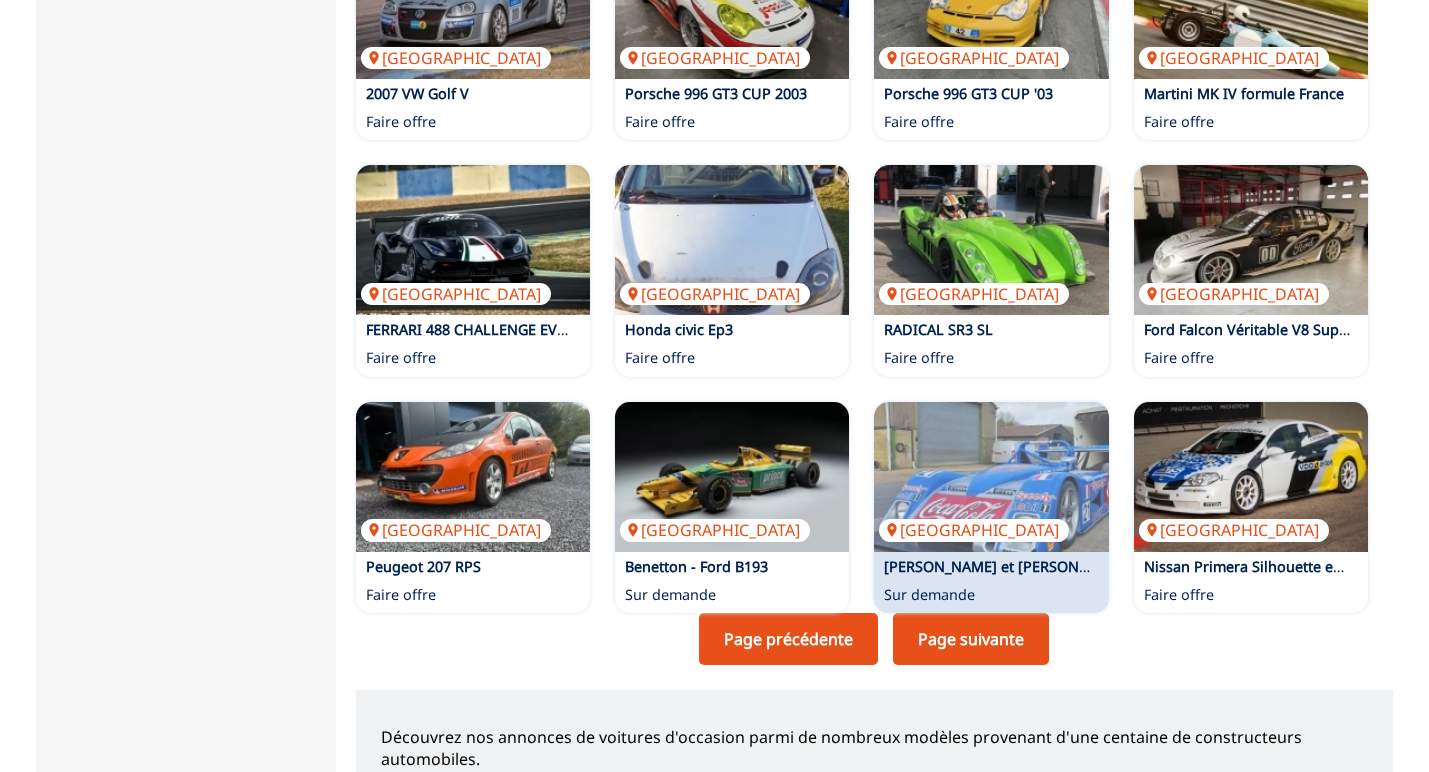 scroll, scrollTop: 1300, scrollLeft: 0, axis: vertical 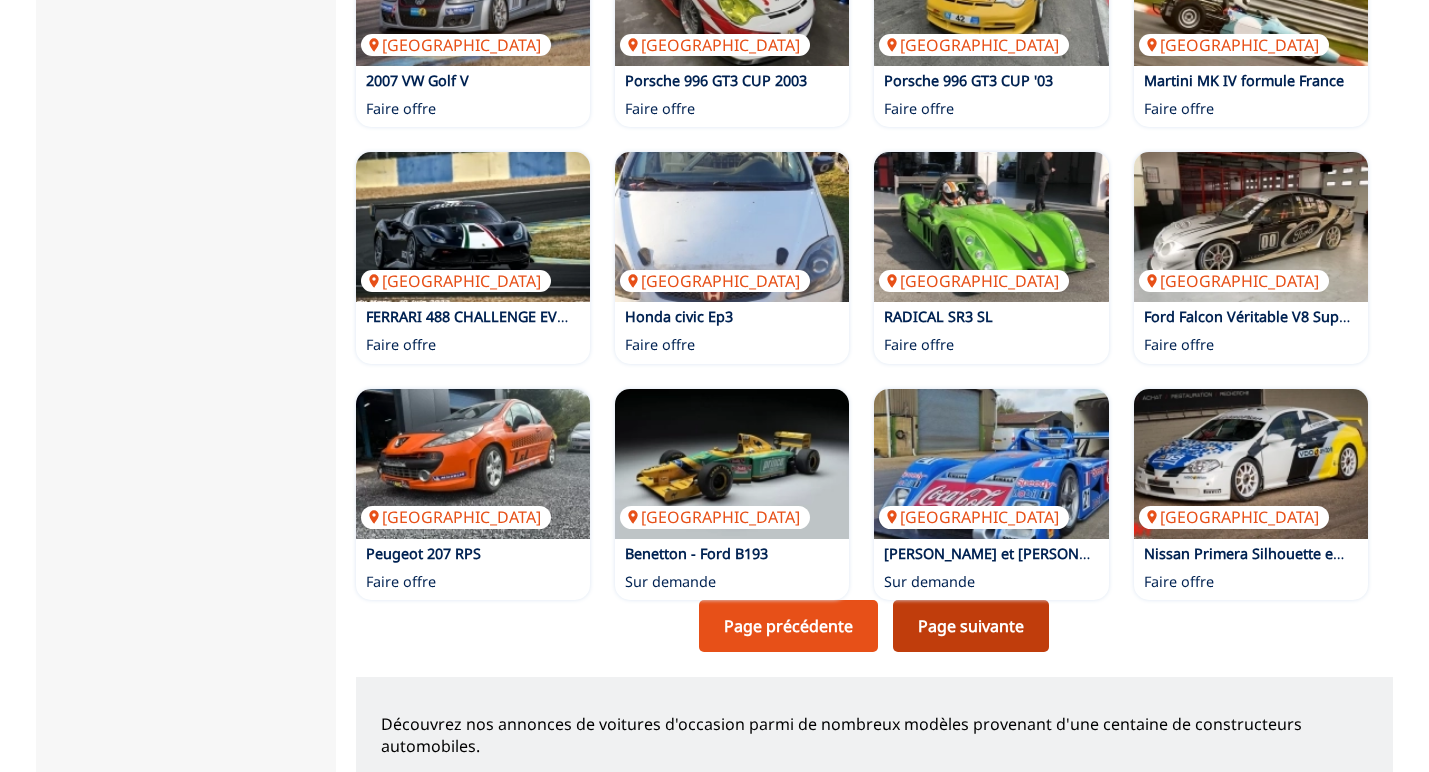 click on "Page suivante" at bounding box center (971, 626) 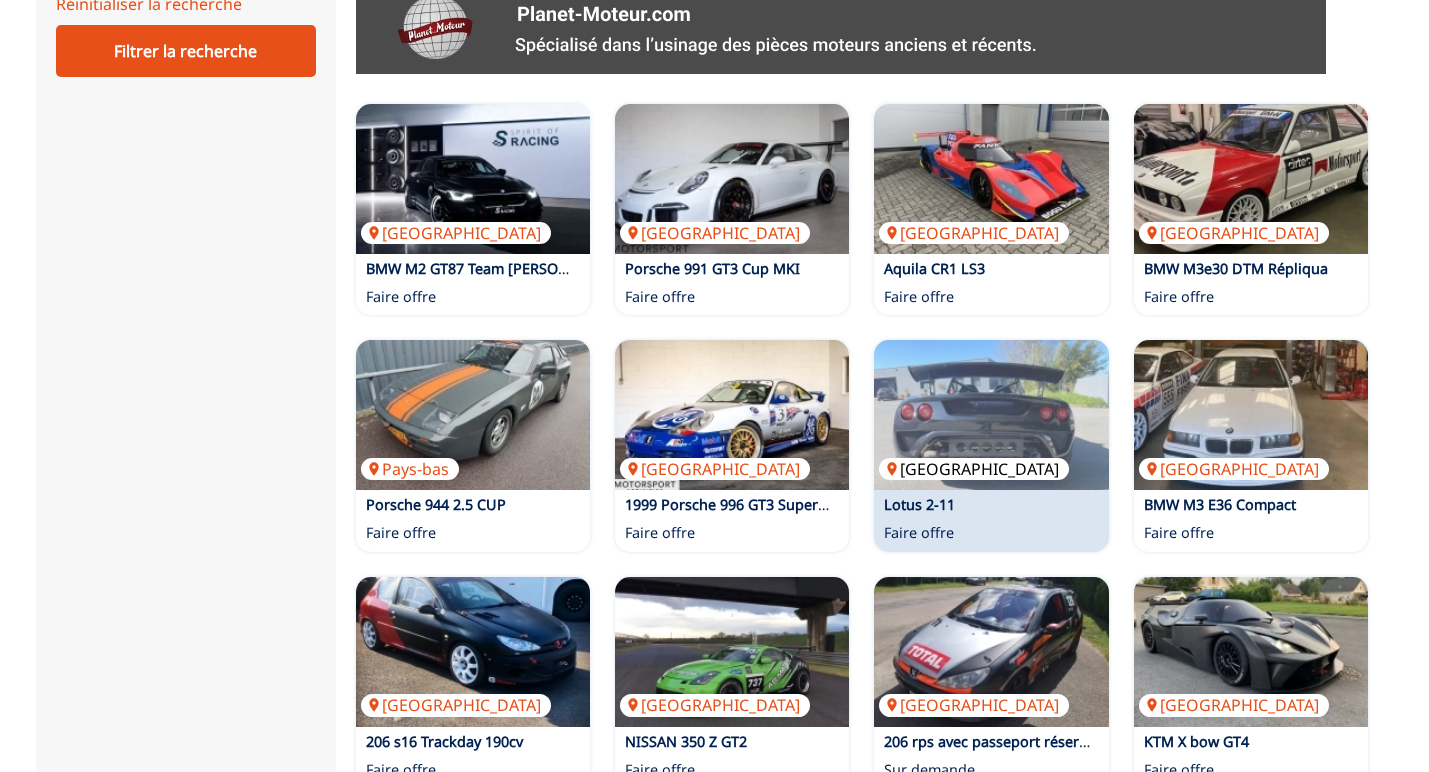 scroll, scrollTop: 1200, scrollLeft: 0, axis: vertical 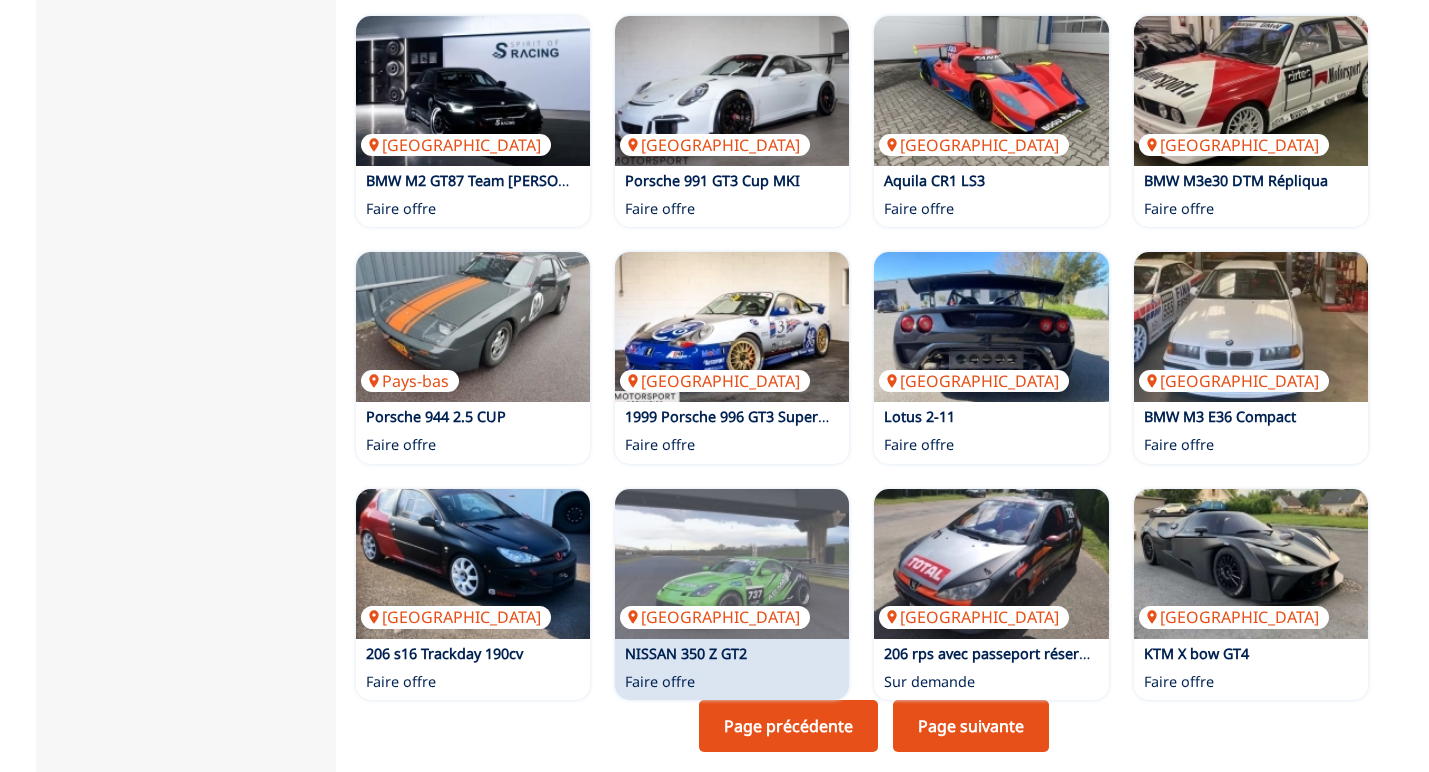 click on "NISSAN 350 Z GT2" at bounding box center (728, 654) 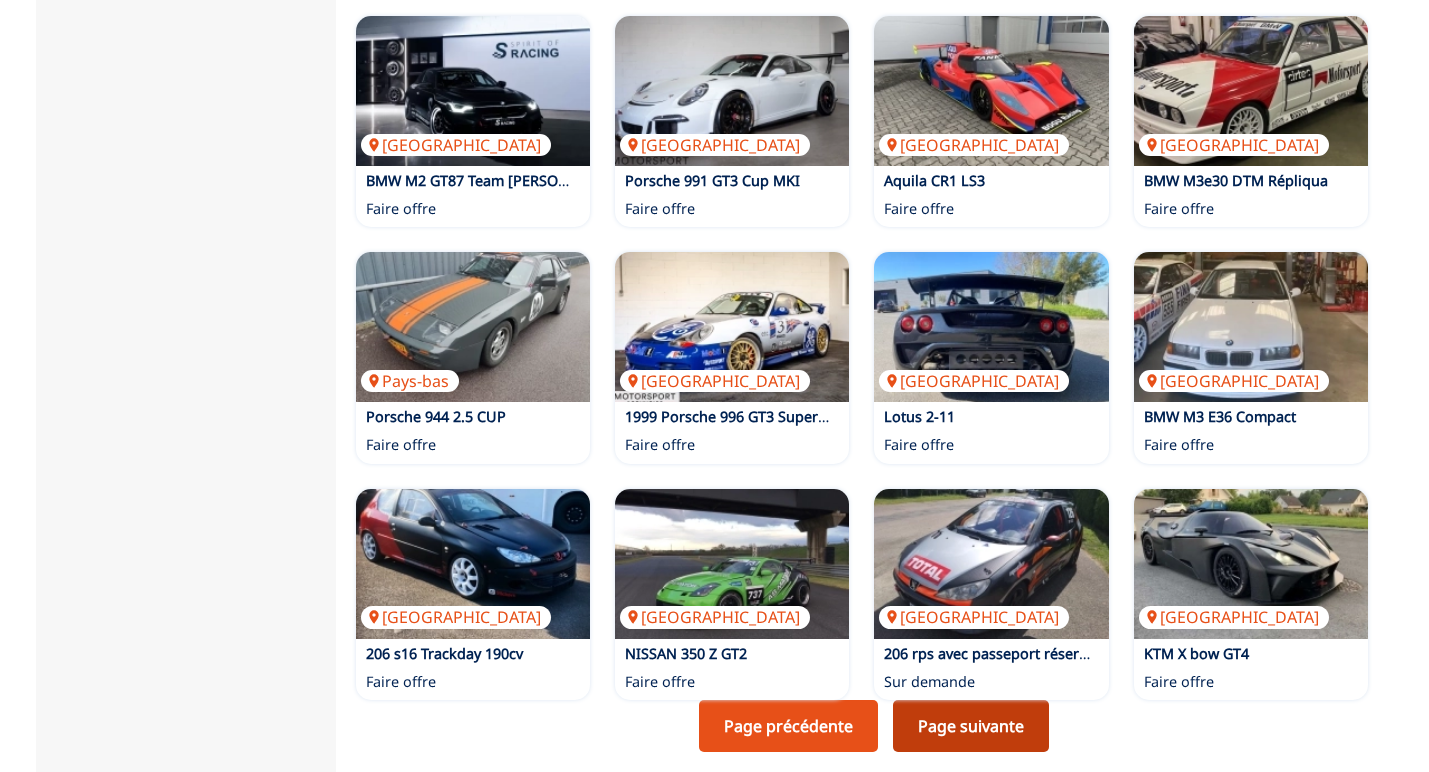 click on "Page suivante" at bounding box center [971, 726] 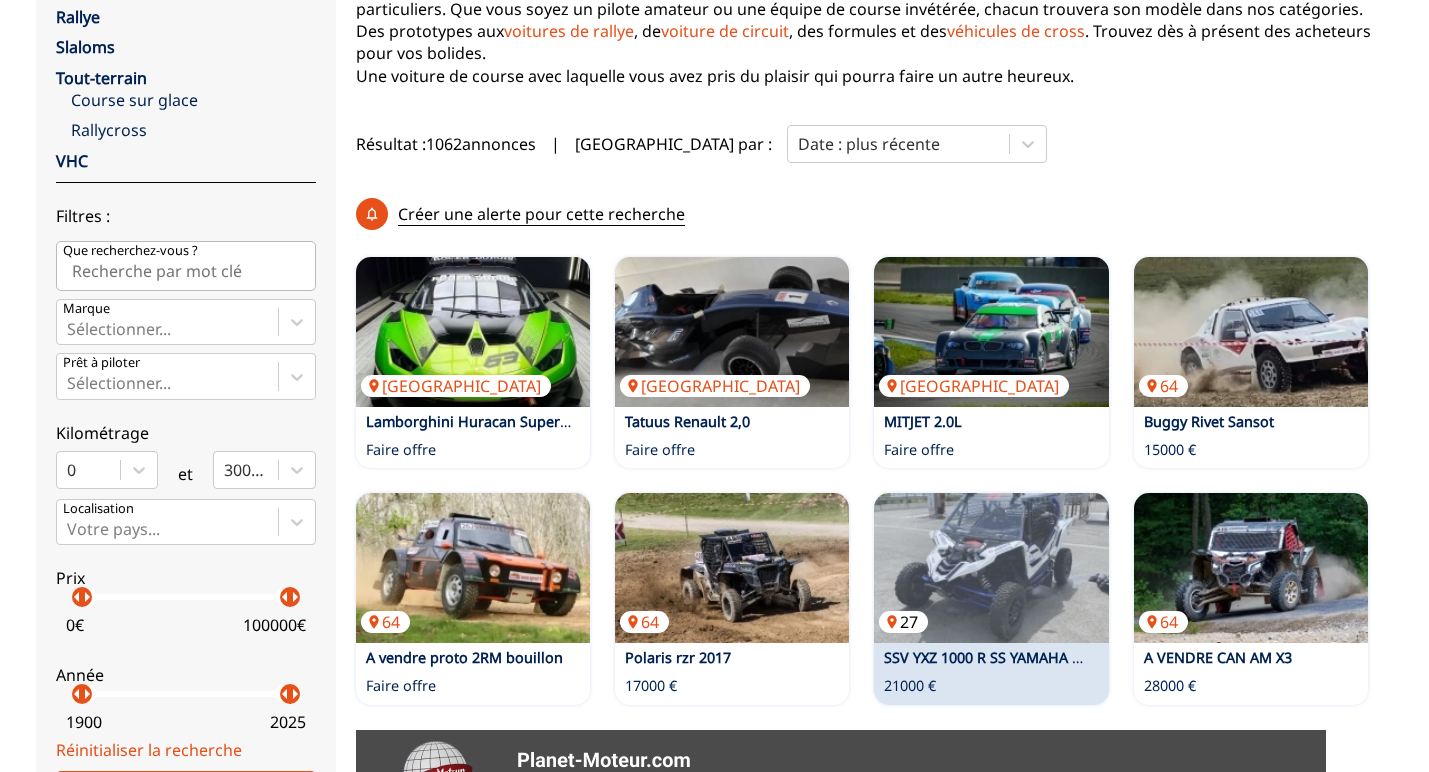 scroll, scrollTop: 400, scrollLeft: 0, axis: vertical 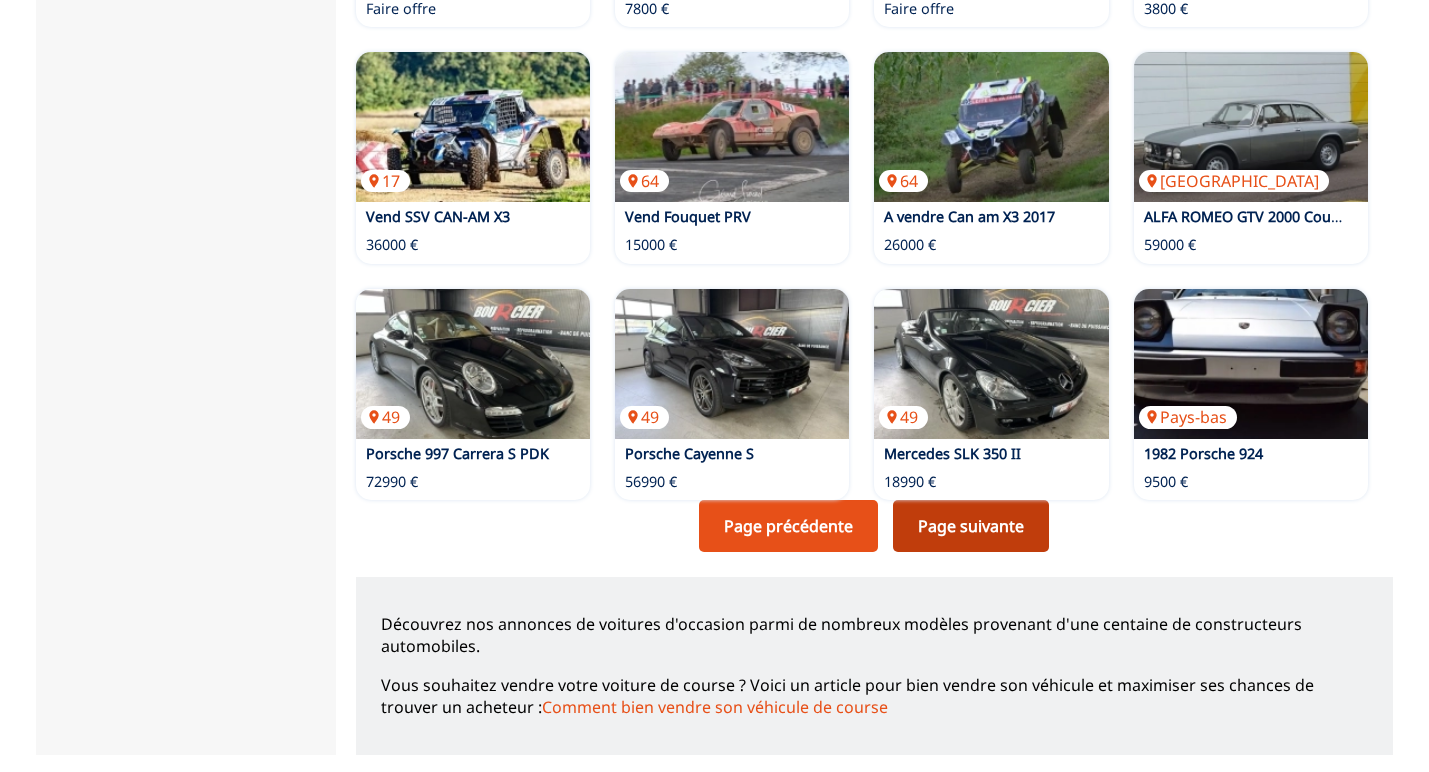 click on "Page suivante" at bounding box center (971, 526) 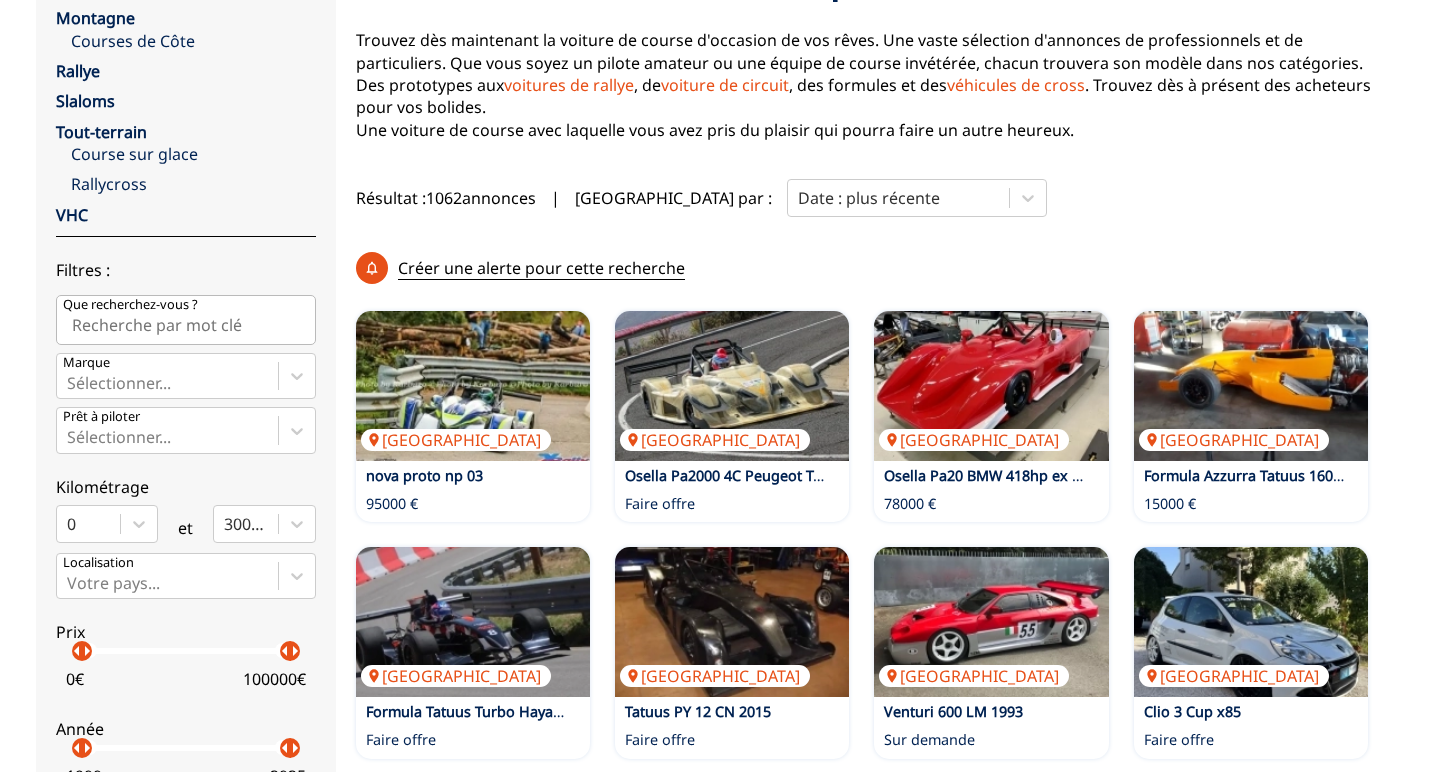 scroll, scrollTop: 400, scrollLeft: 0, axis: vertical 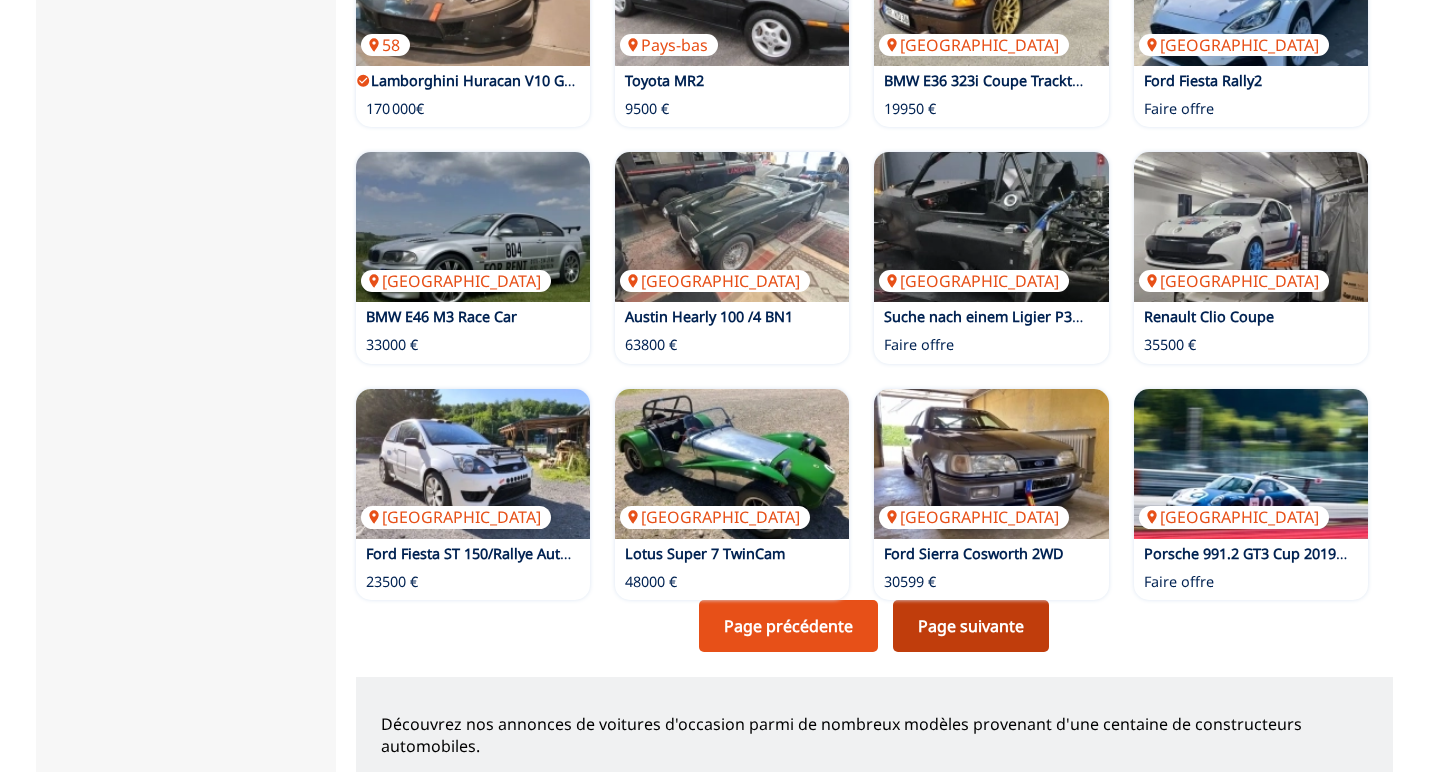 click on "Page suivante" at bounding box center [971, 626] 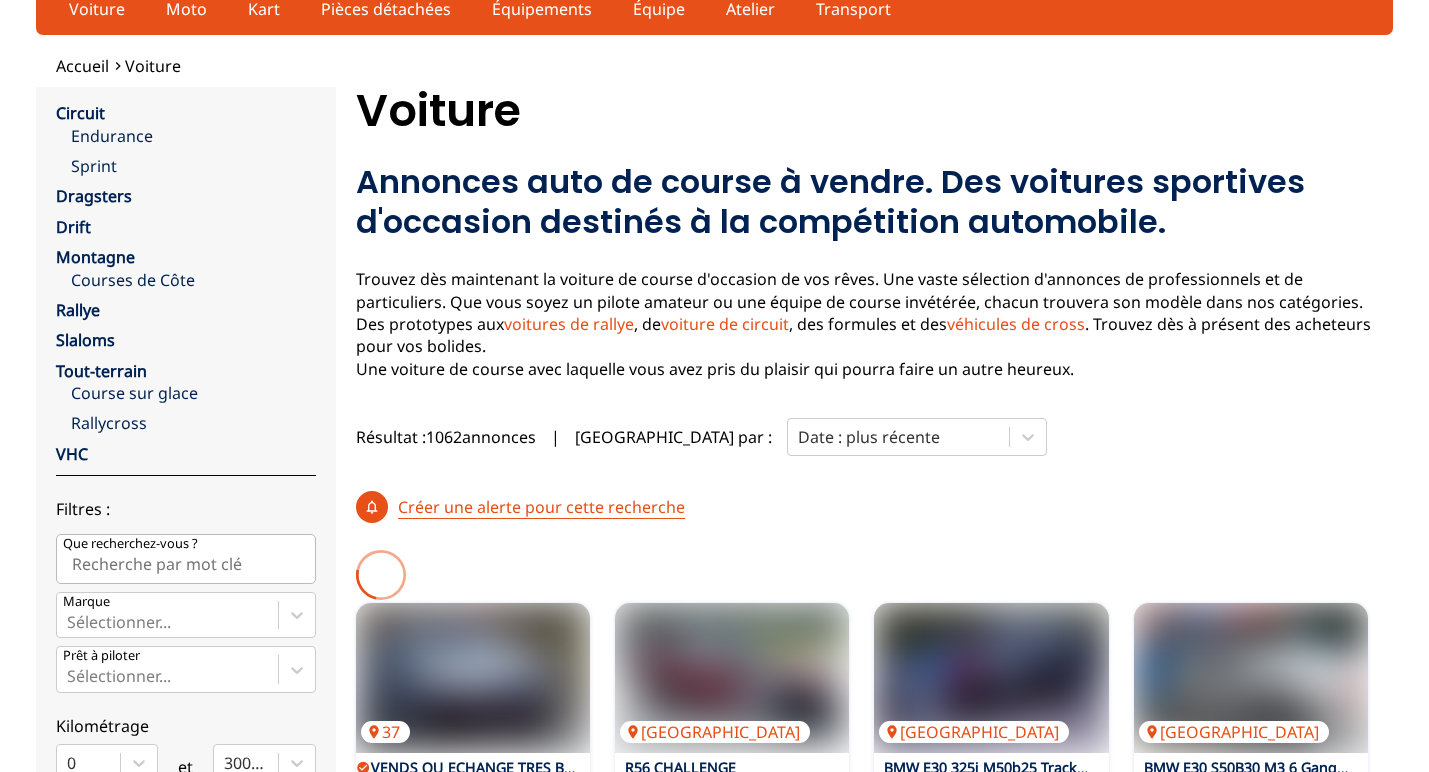 scroll, scrollTop: 0, scrollLeft: 0, axis: both 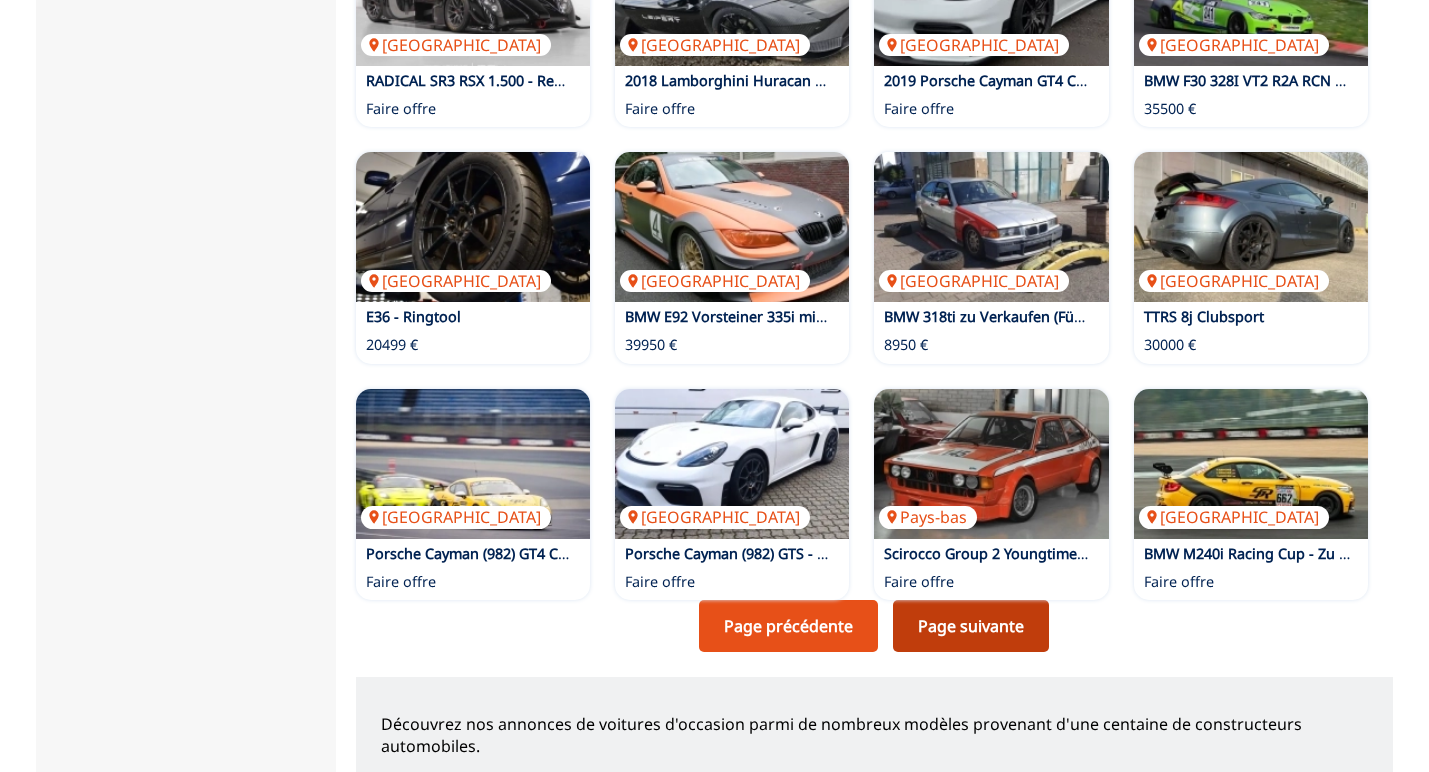 click on "Page suivante" at bounding box center [971, 626] 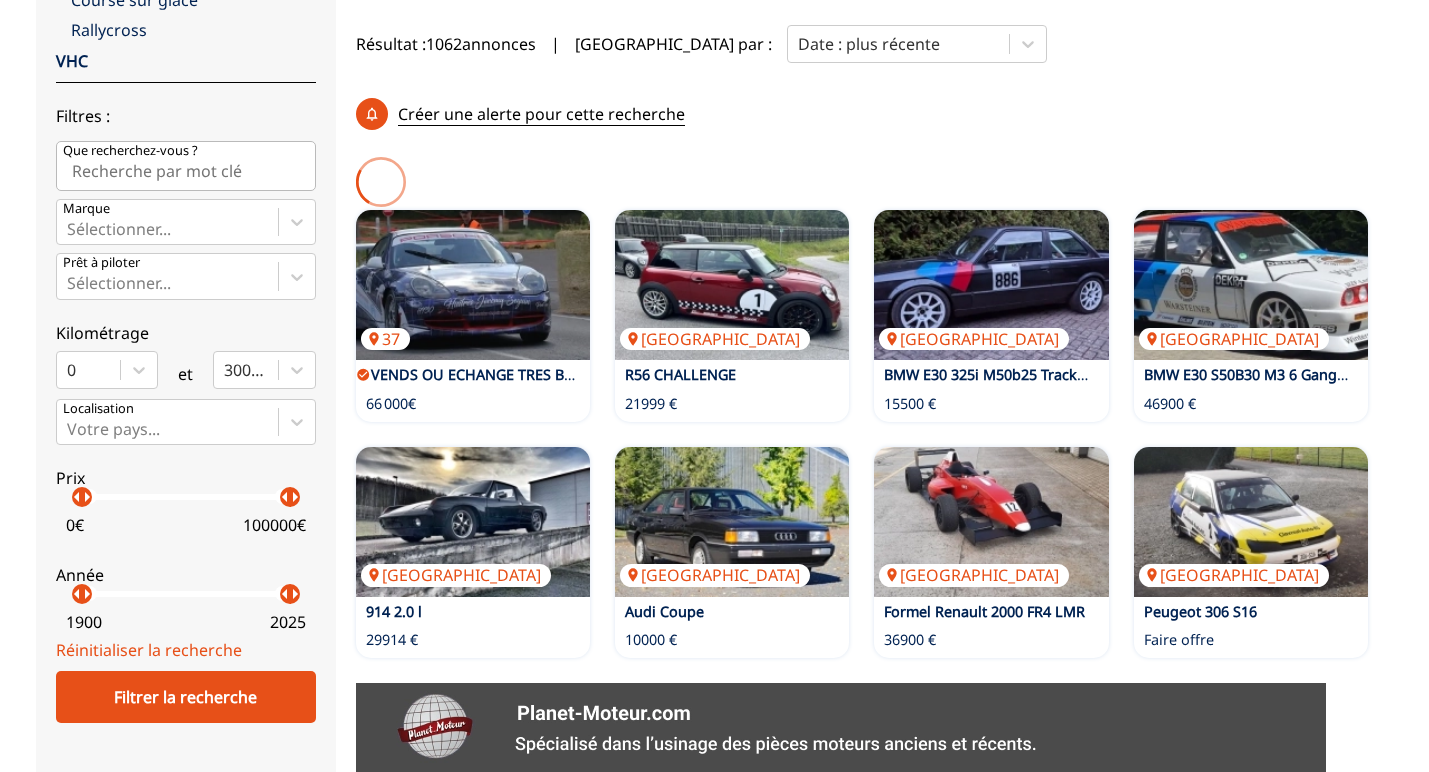 scroll, scrollTop: 253, scrollLeft: 0, axis: vertical 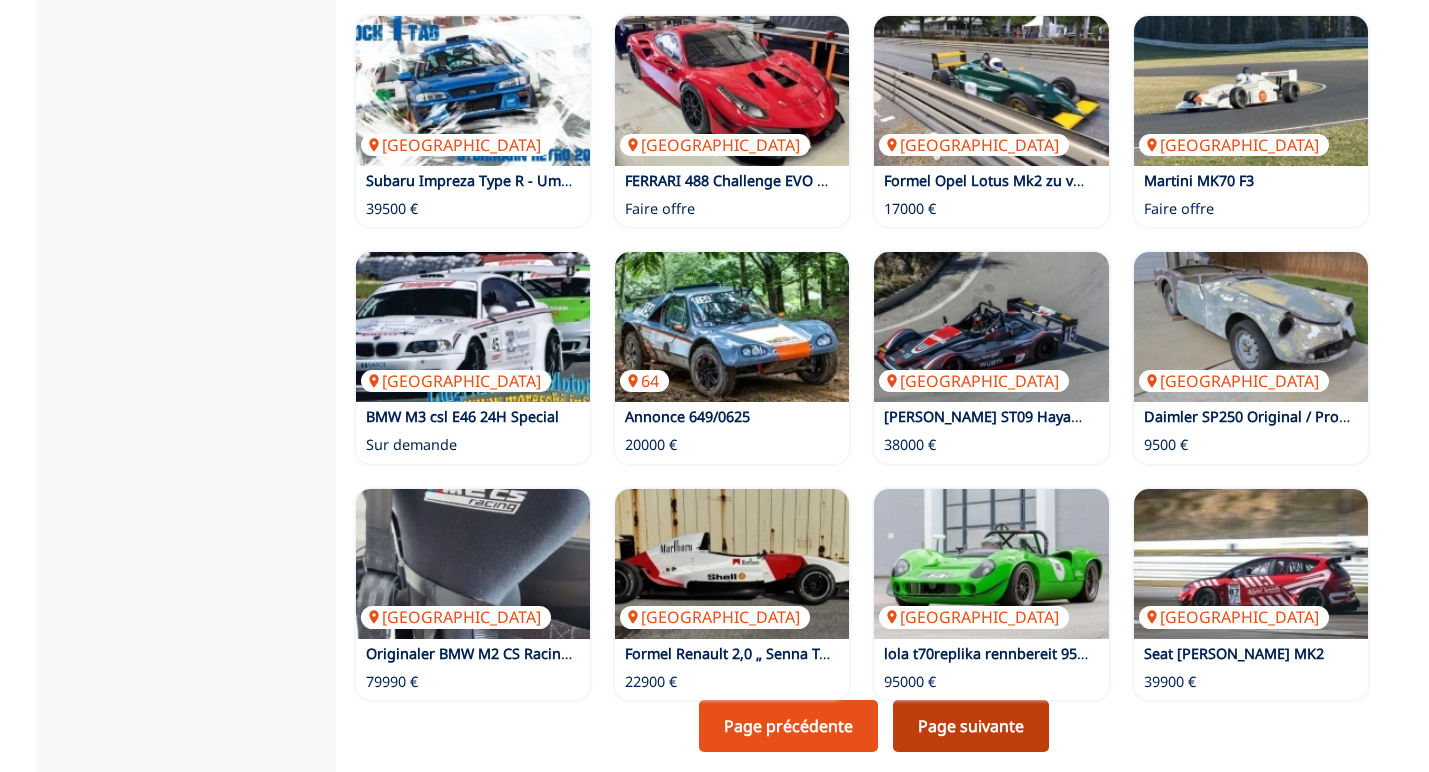 click on "Page suivante" at bounding box center (971, 726) 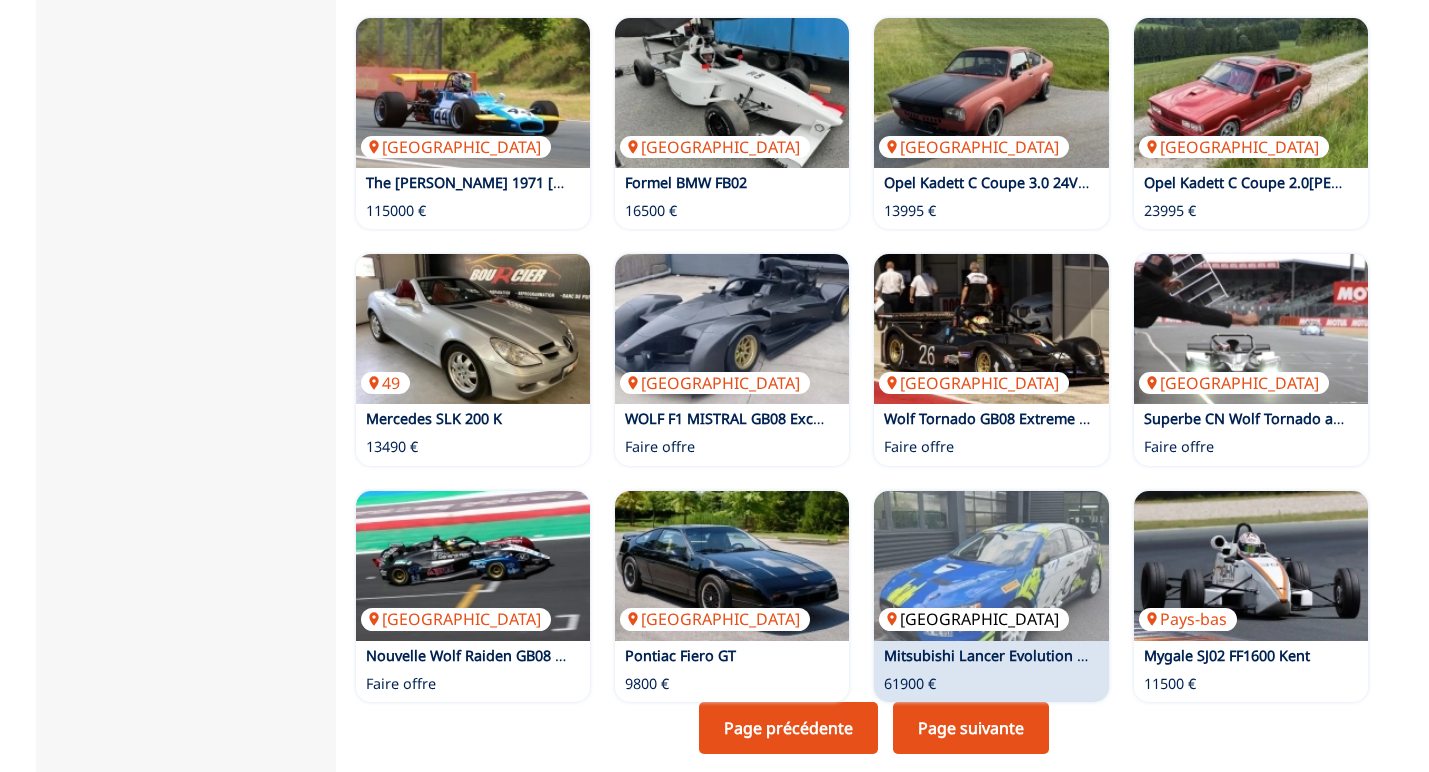 scroll, scrollTop: 1200, scrollLeft: 0, axis: vertical 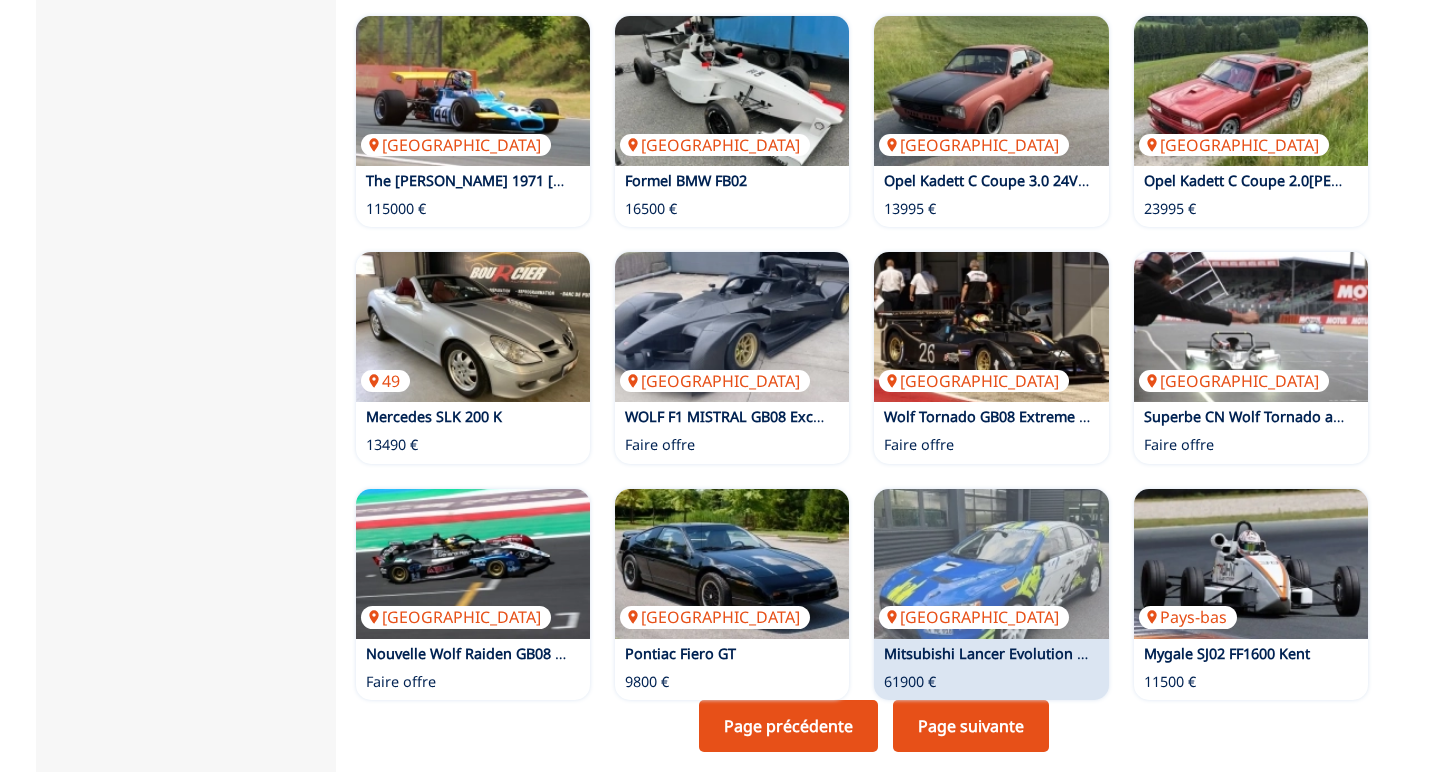 click on "Page suivante" at bounding box center [971, 726] 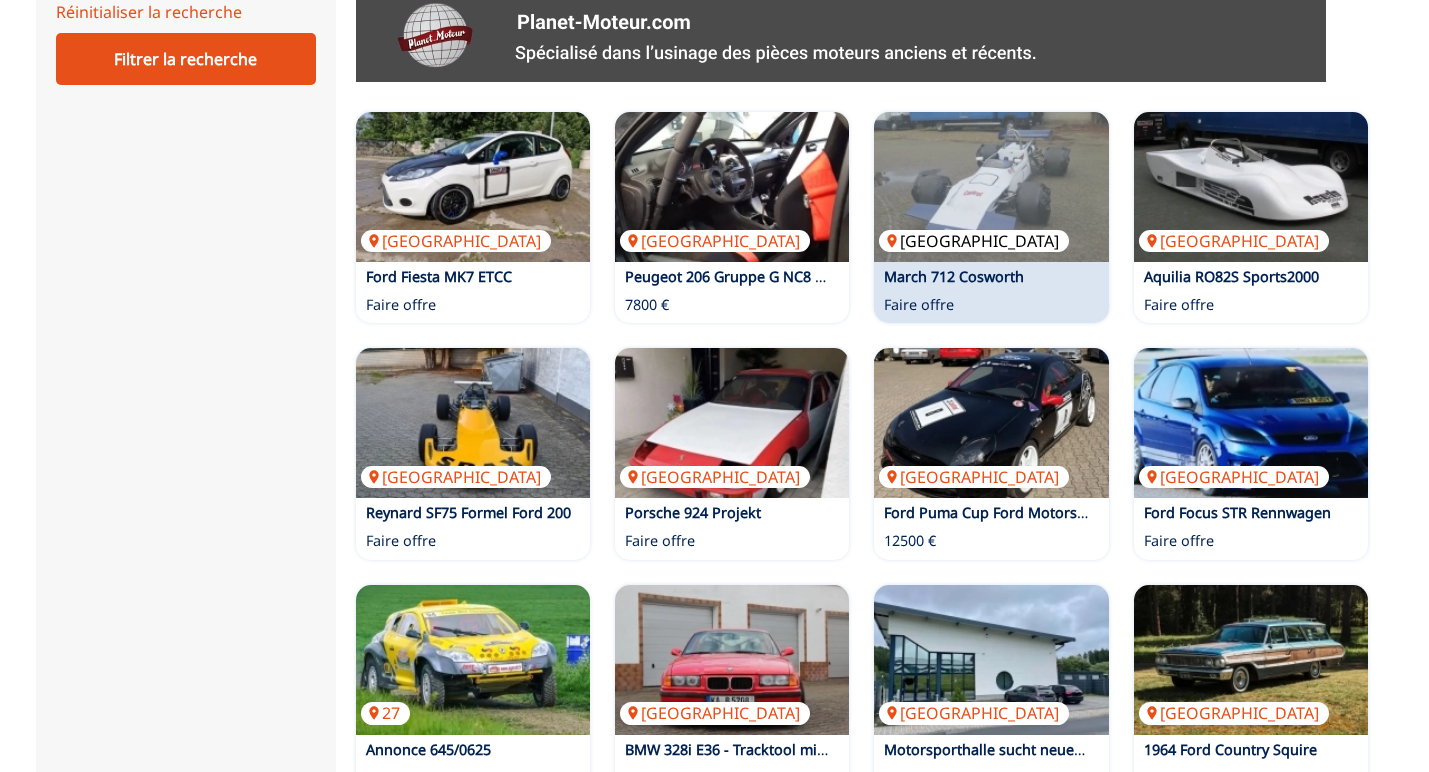 scroll, scrollTop: 1200, scrollLeft: 0, axis: vertical 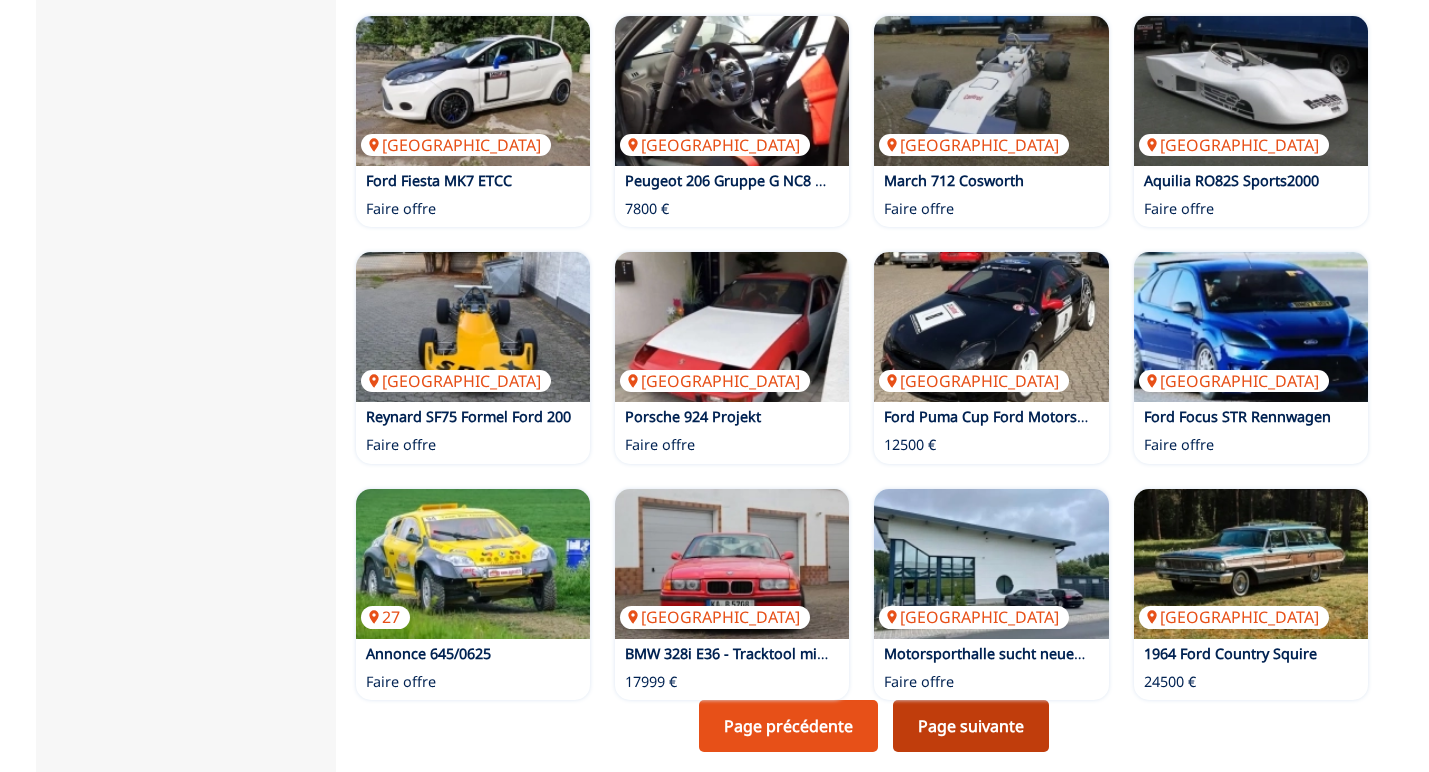 click on "Page suivante" at bounding box center (971, 726) 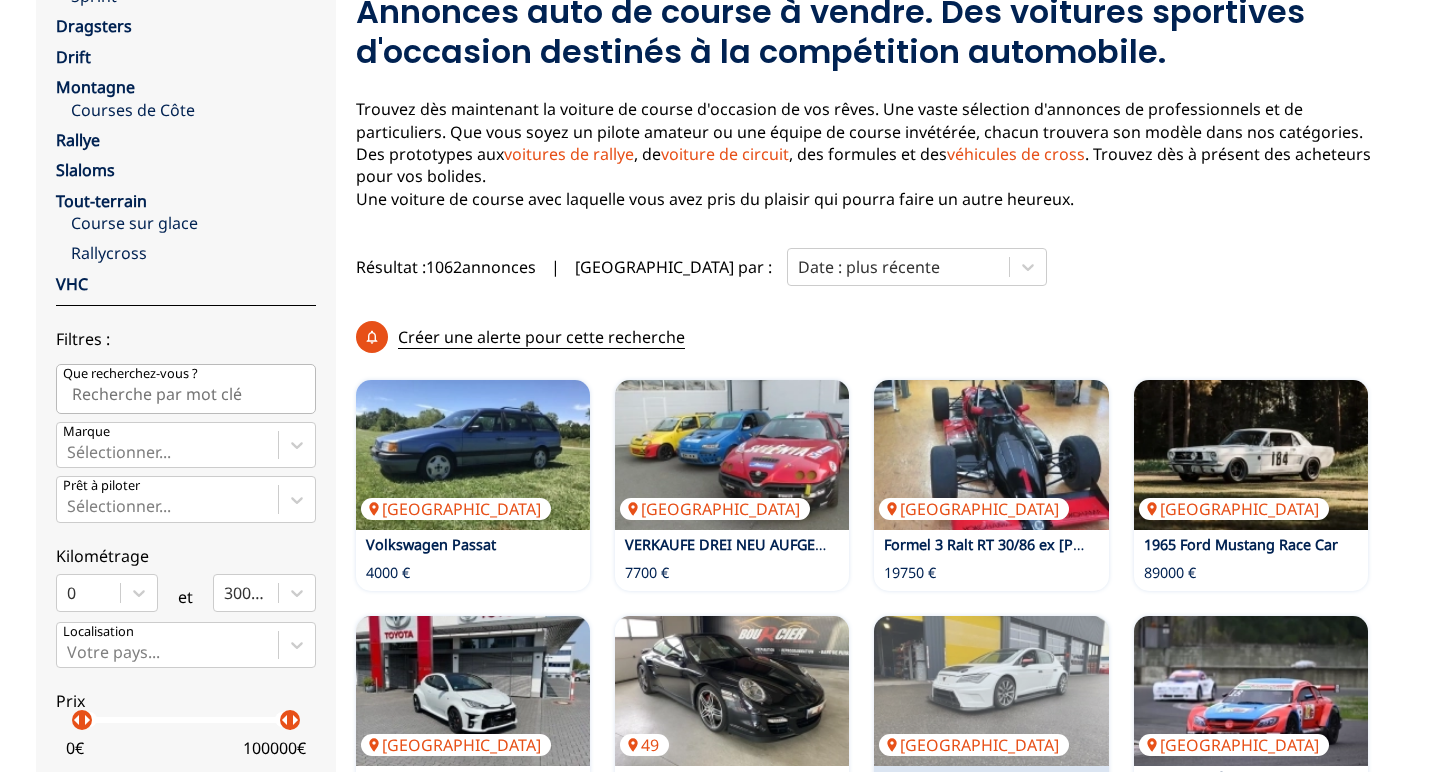 scroll, scrollTop: 300, scrollLeft: 0, axis: vertical 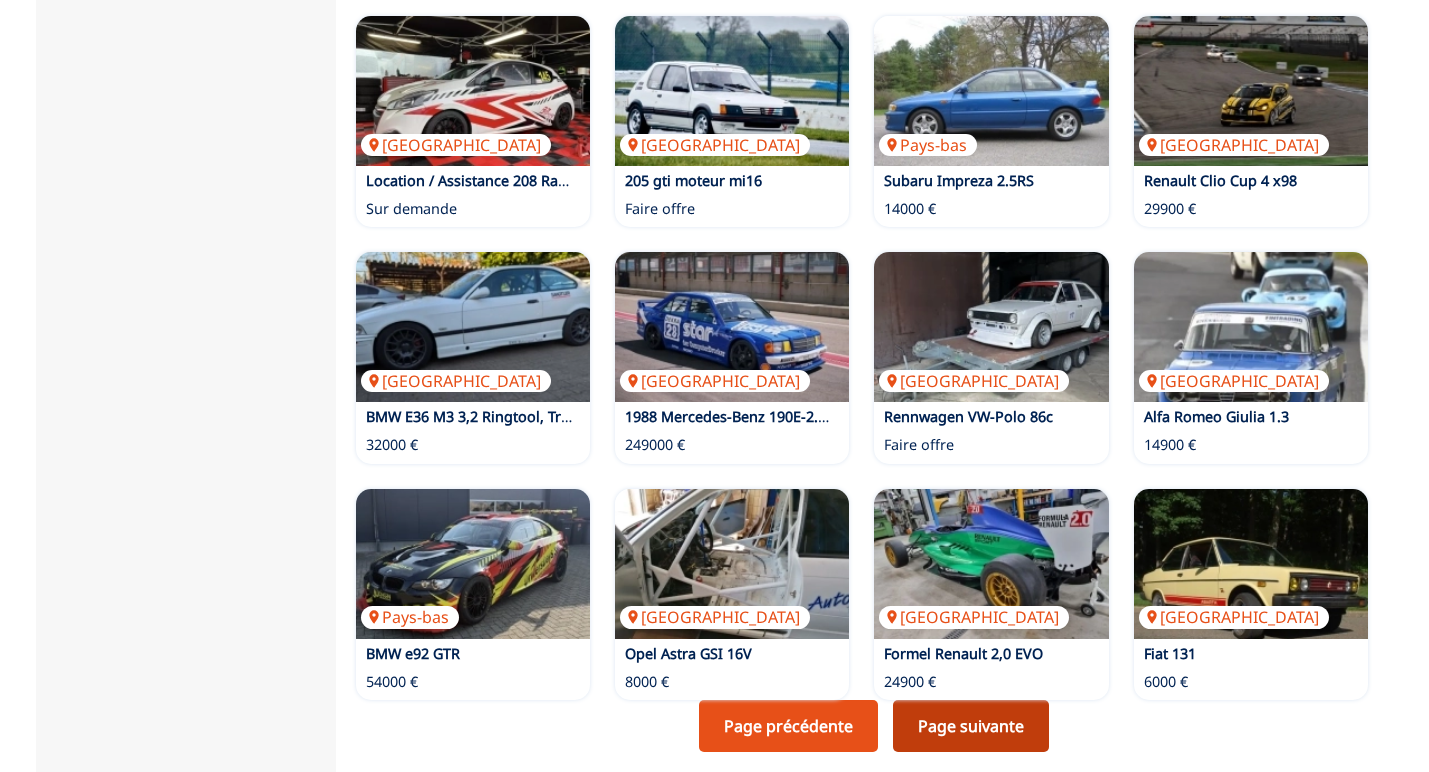 click on "Page suivante" at bounding box center (971, 726) 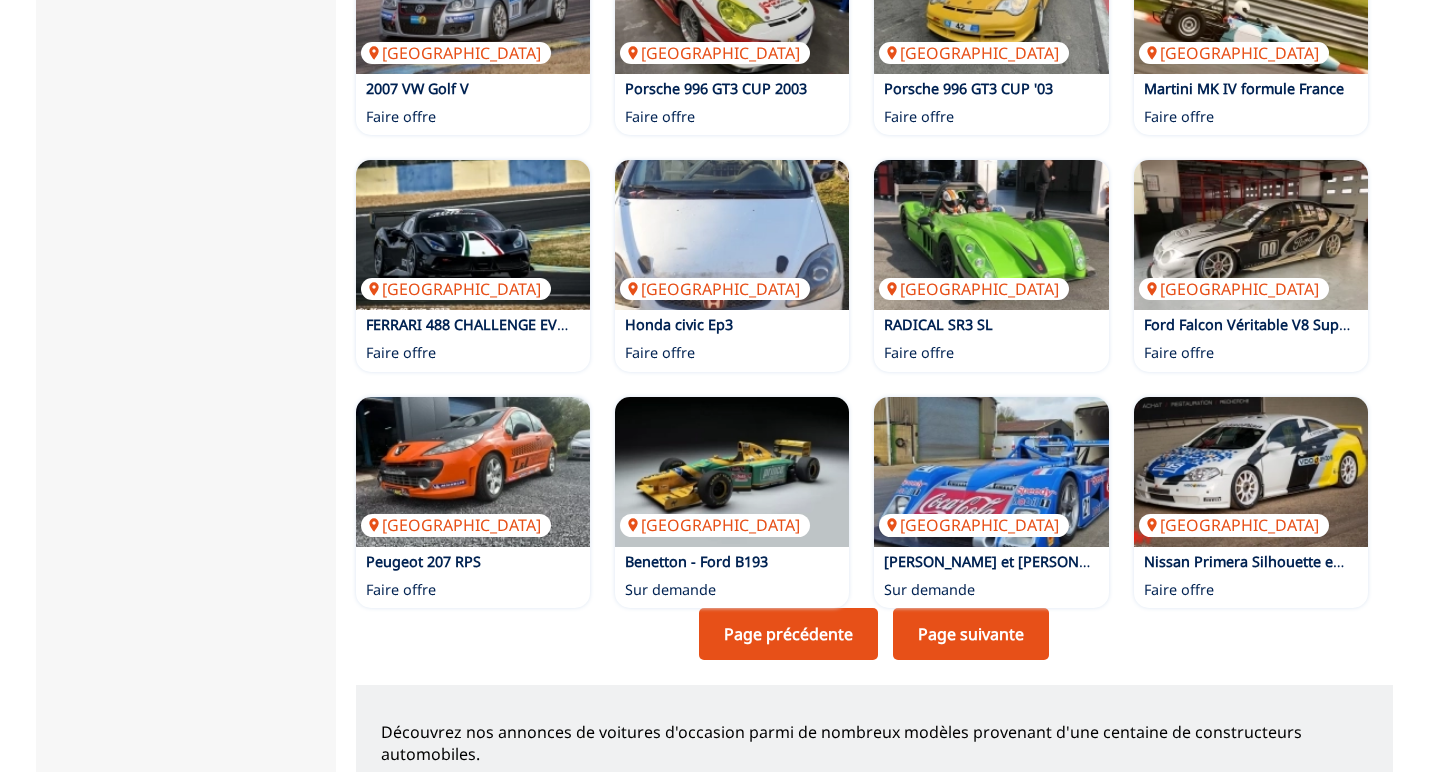 scroll, scrollTop: 1300, scrollLeft: 0, axis: vertical 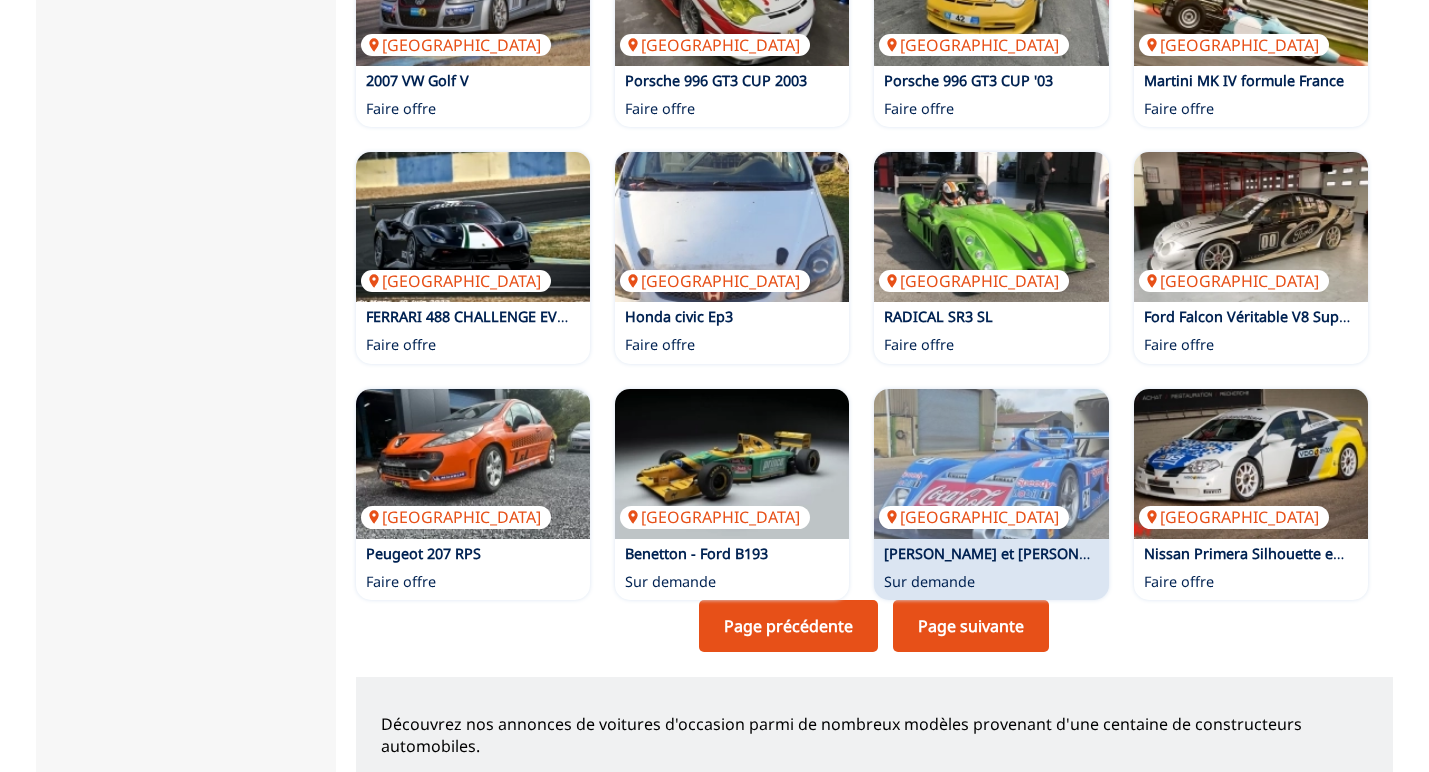 click on "Page suivante" at bounding box center [971, 626] 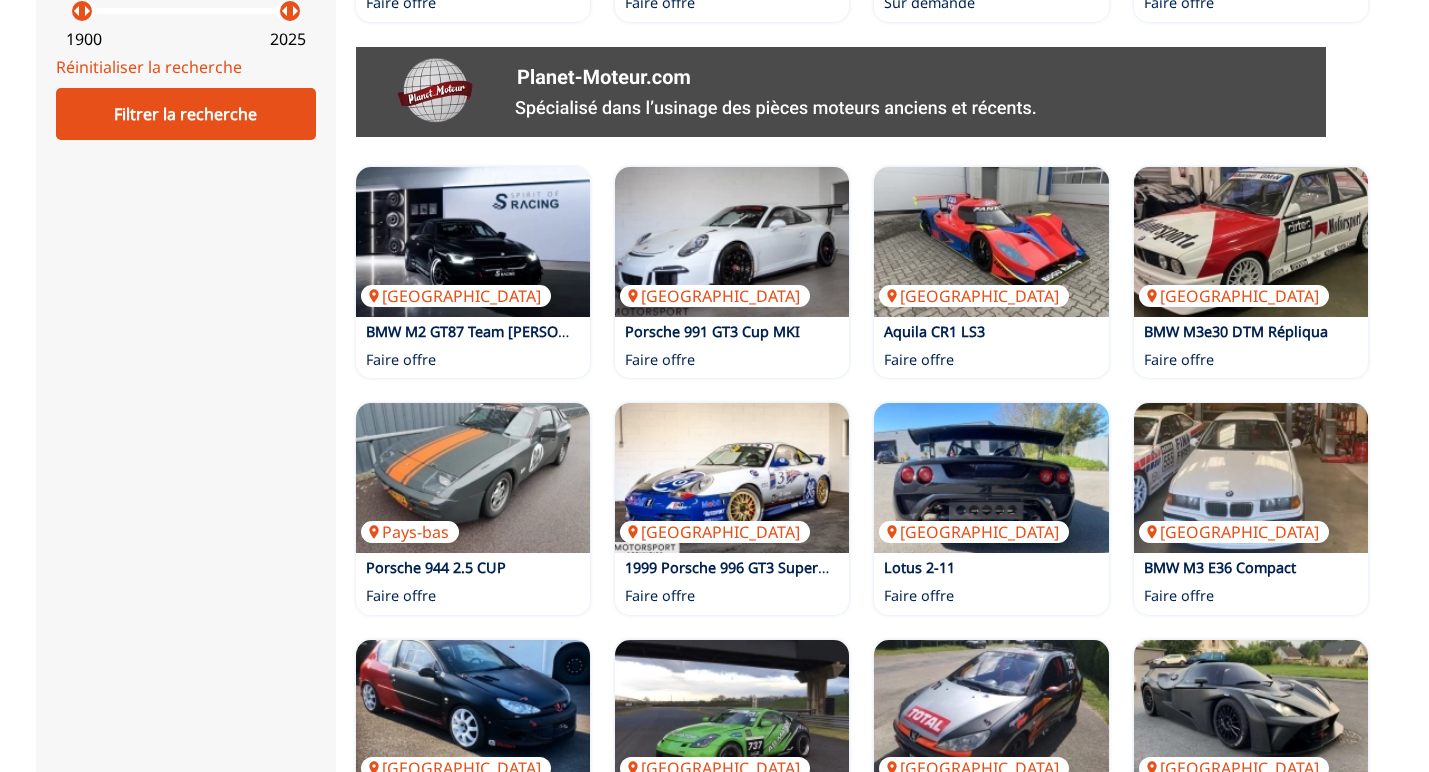 scroll, scrollTop: 1200, scrollLeft: 0, axis: vertical 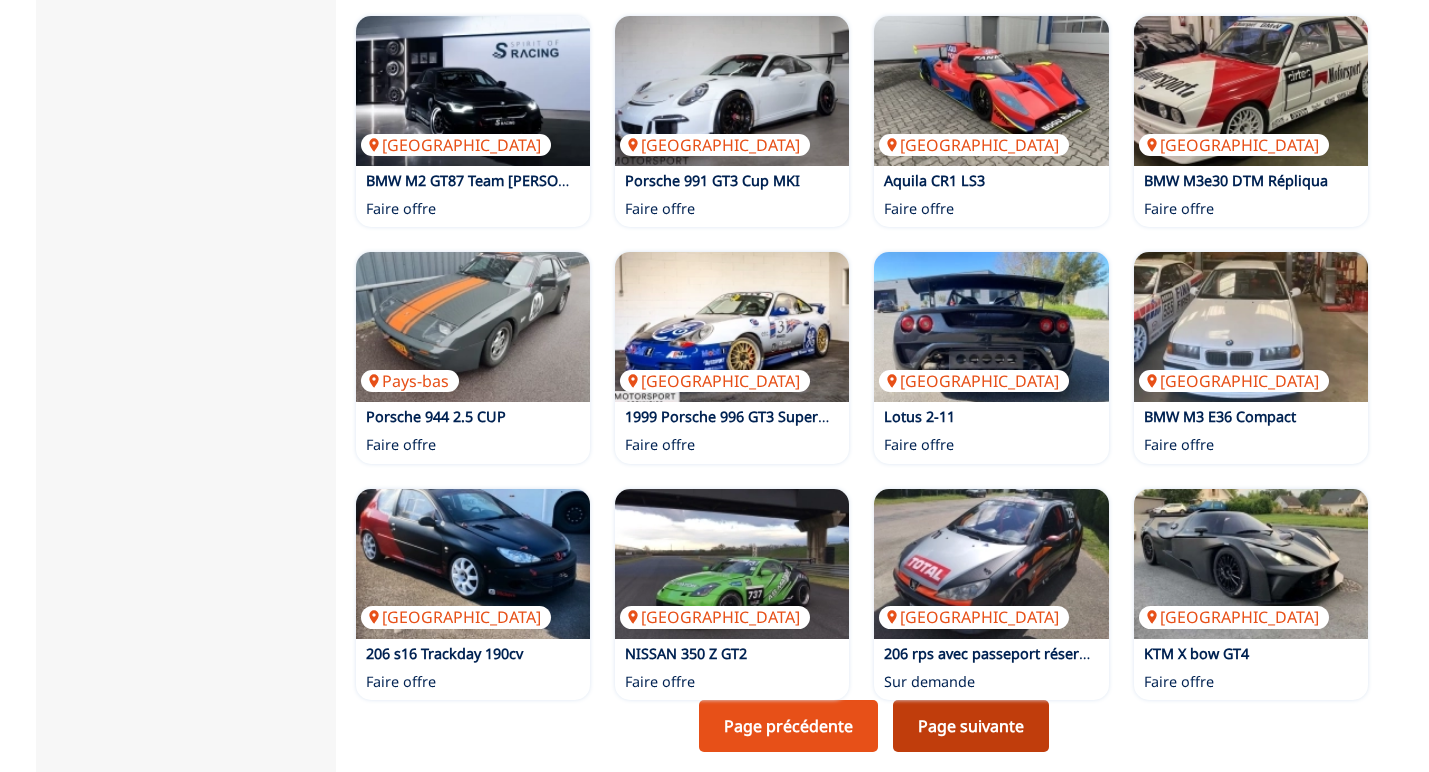 click on "Page suivante" at bounding box center [971, 726] 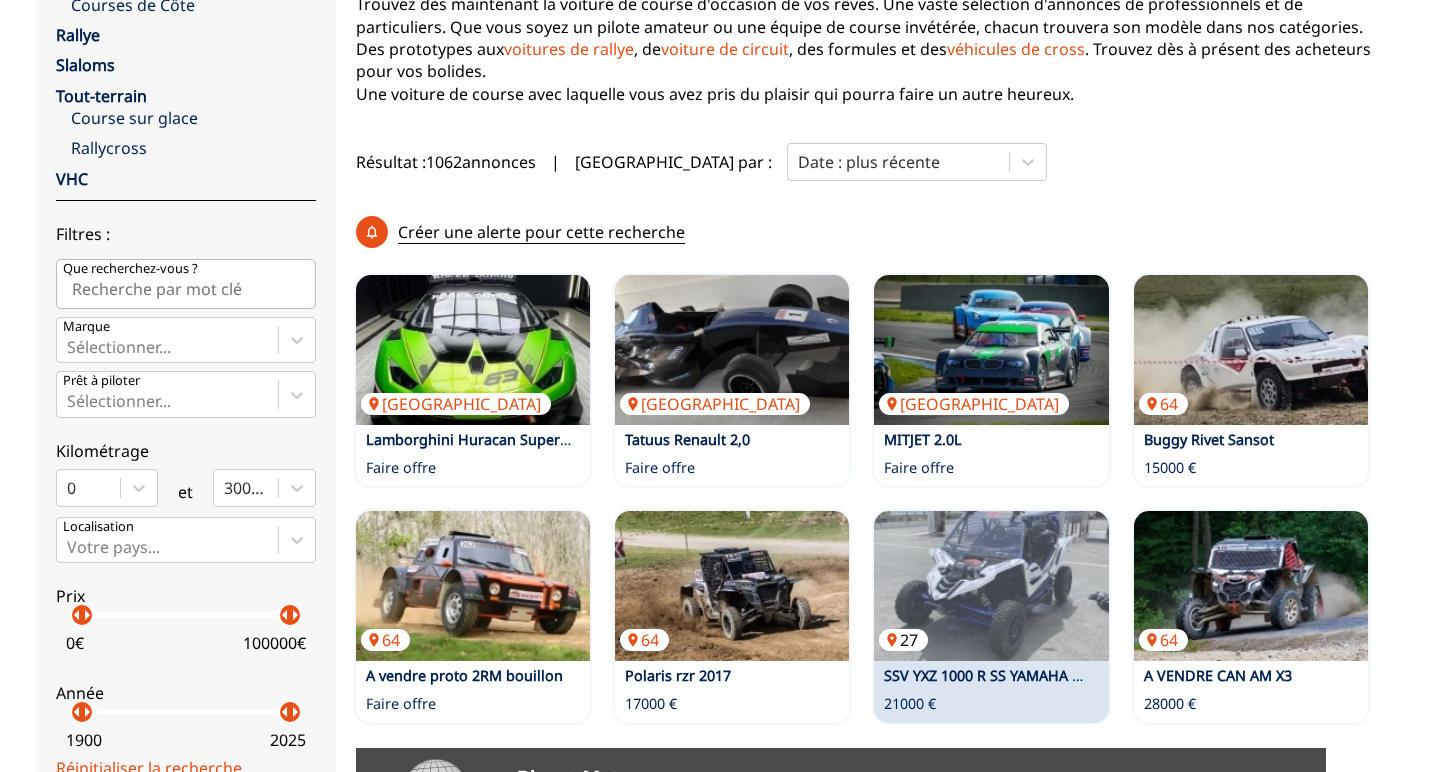 scroll, scrollTop: 400, scrollLeft: 0, axis: vertical 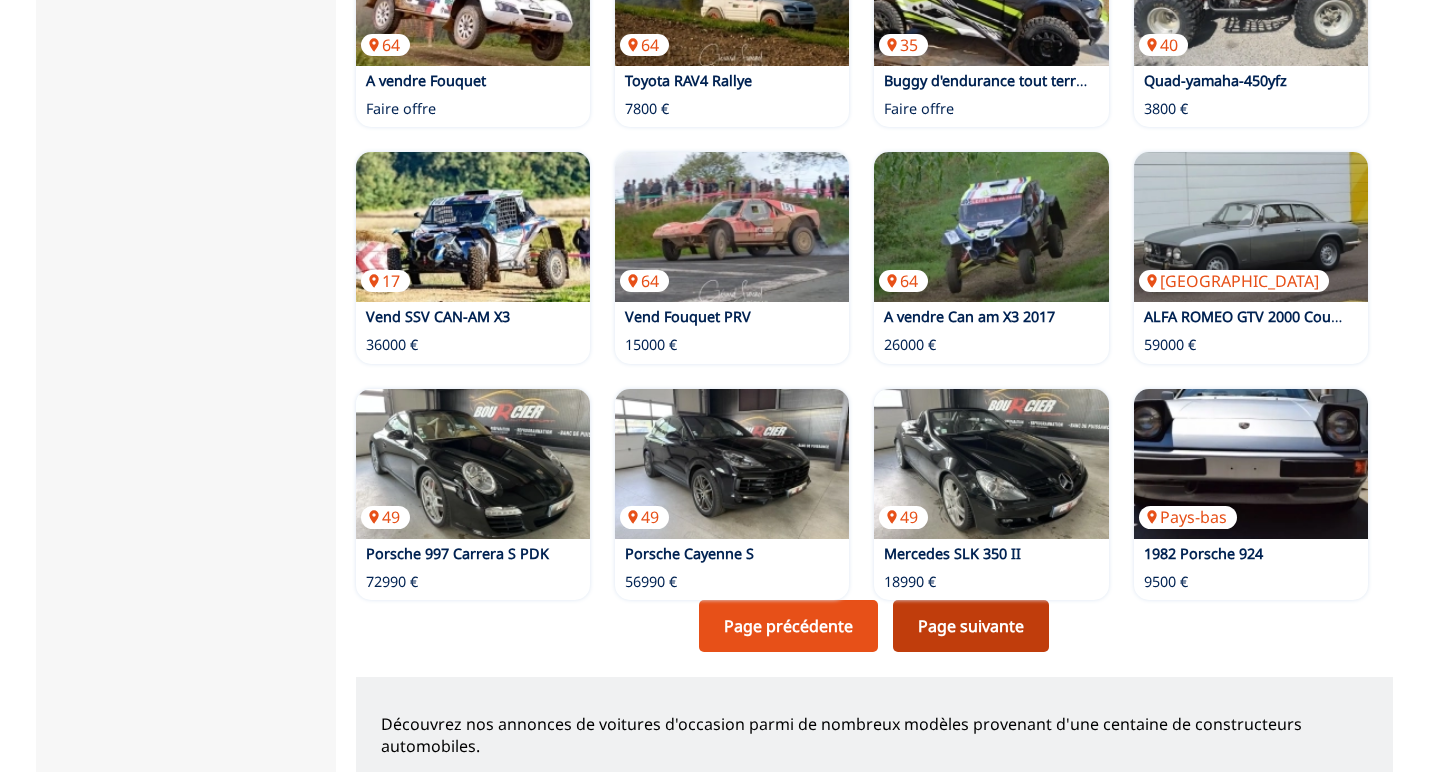click on "Page suivante" at bounding box center [971, 626] 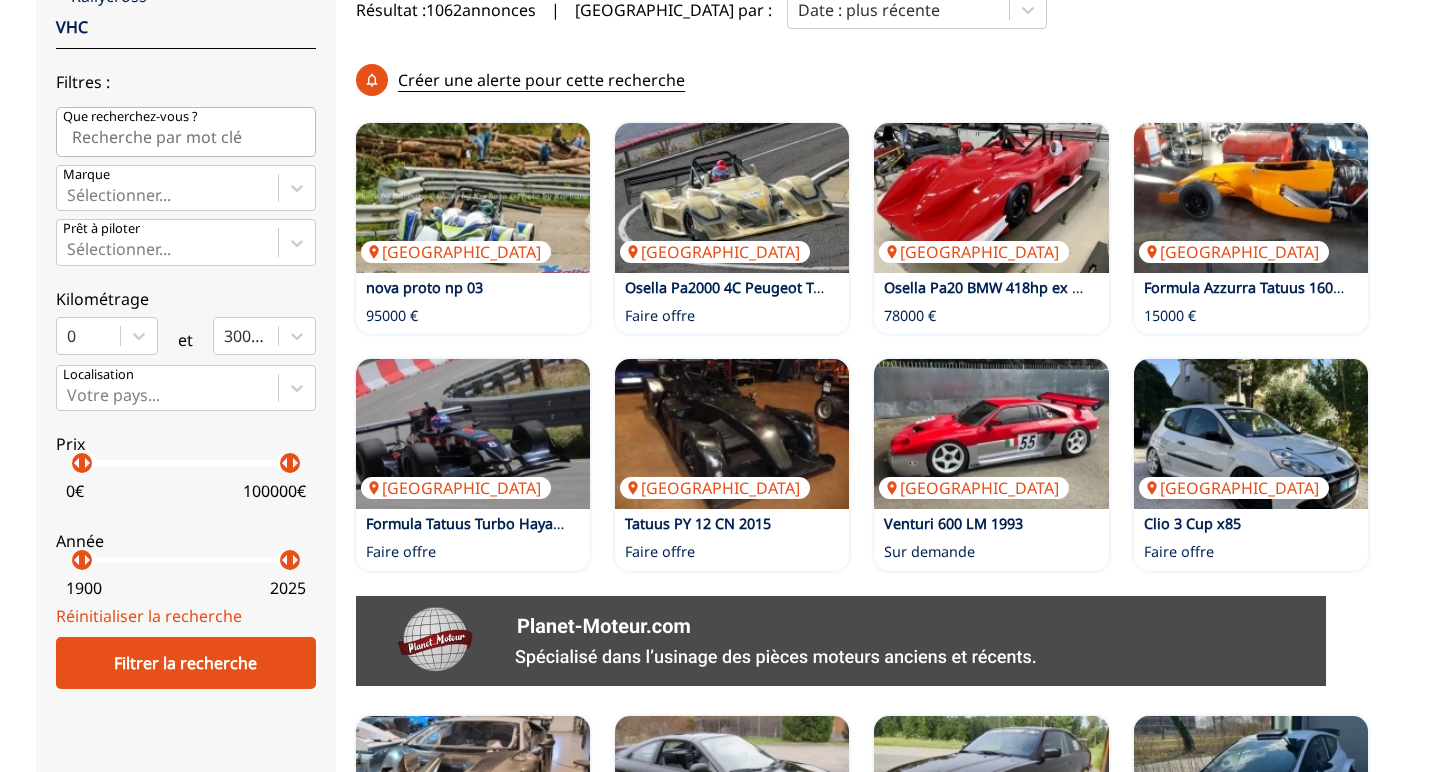 scroll, scrollTop: 100, scrollLeft: 0, axis: vertical 